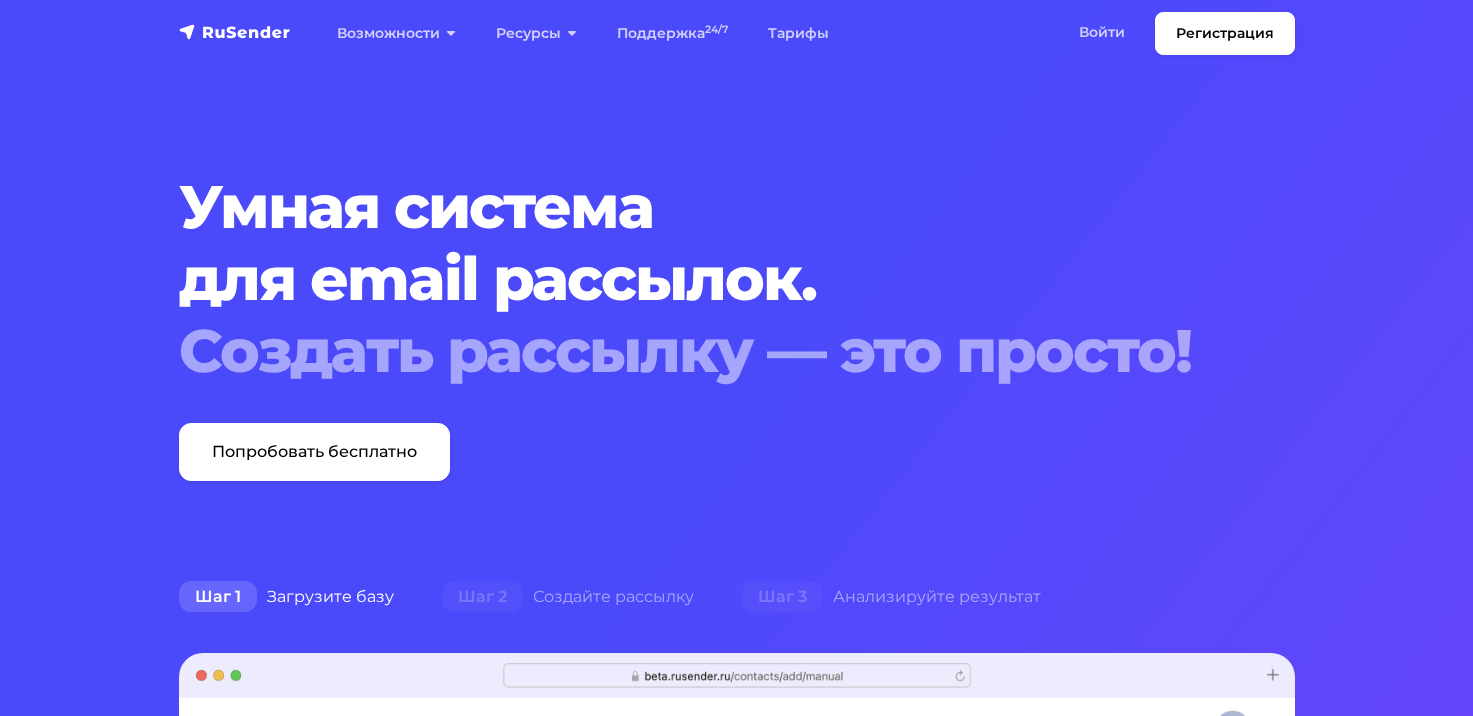 scroll, scrollTop: 0, scrollLeft: 0, axis: both 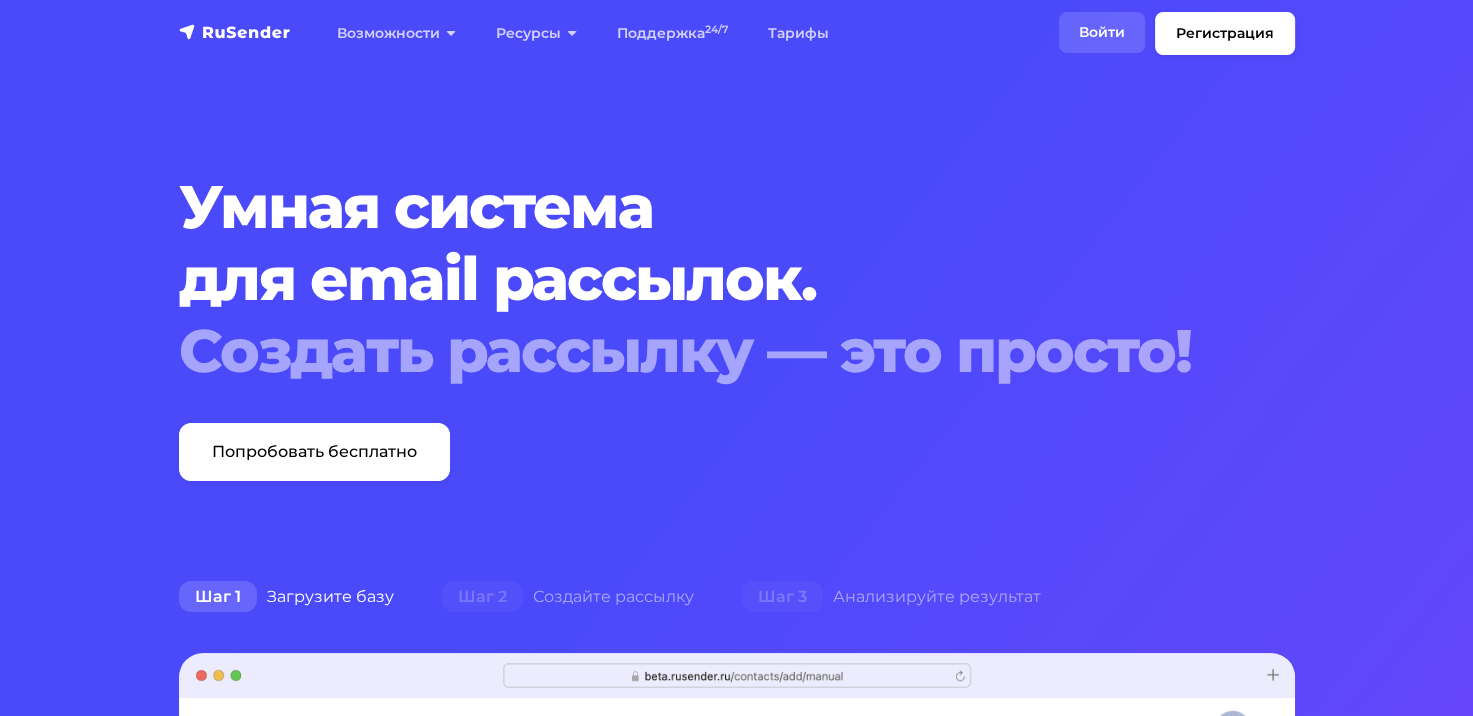 click on "Войти" at bounding box center (1102, 32) 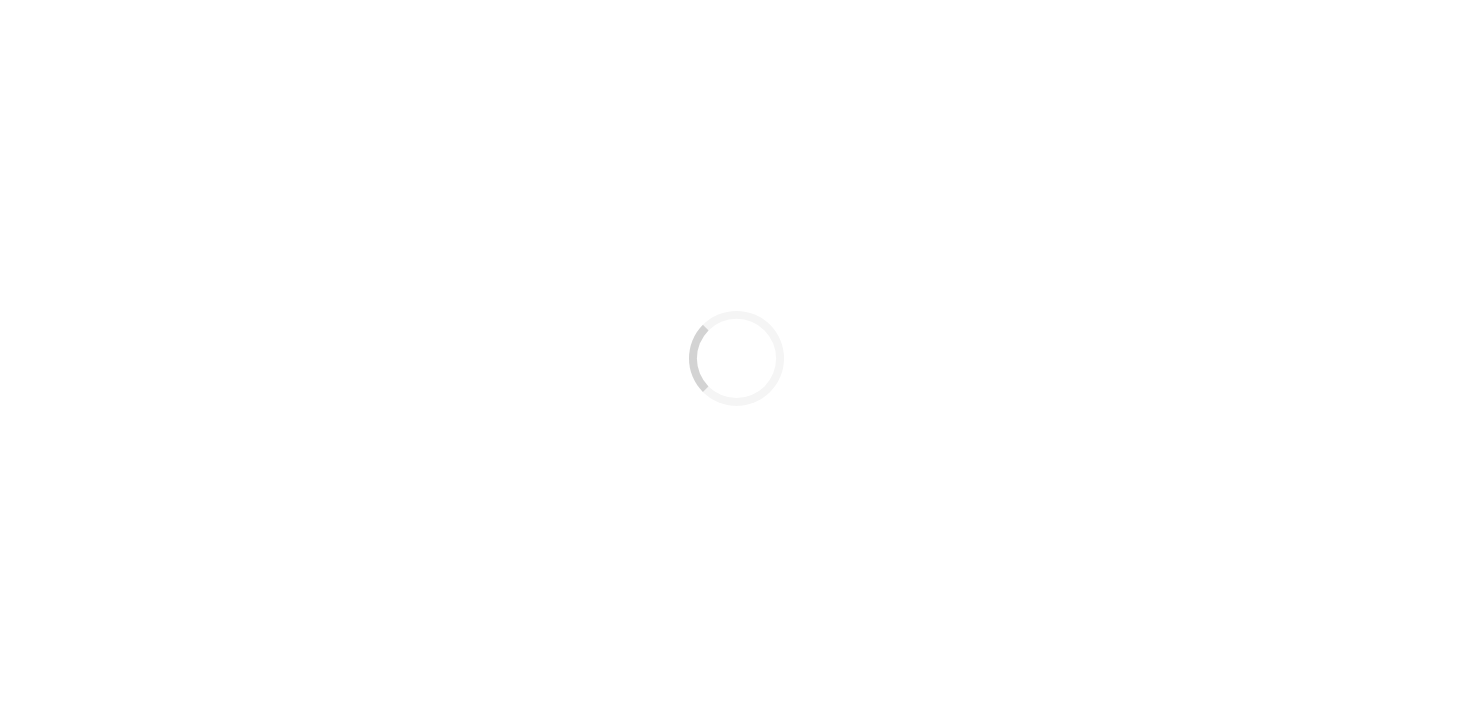 scroll, scrollTop: 0, scrollLeft: 0, axis: both 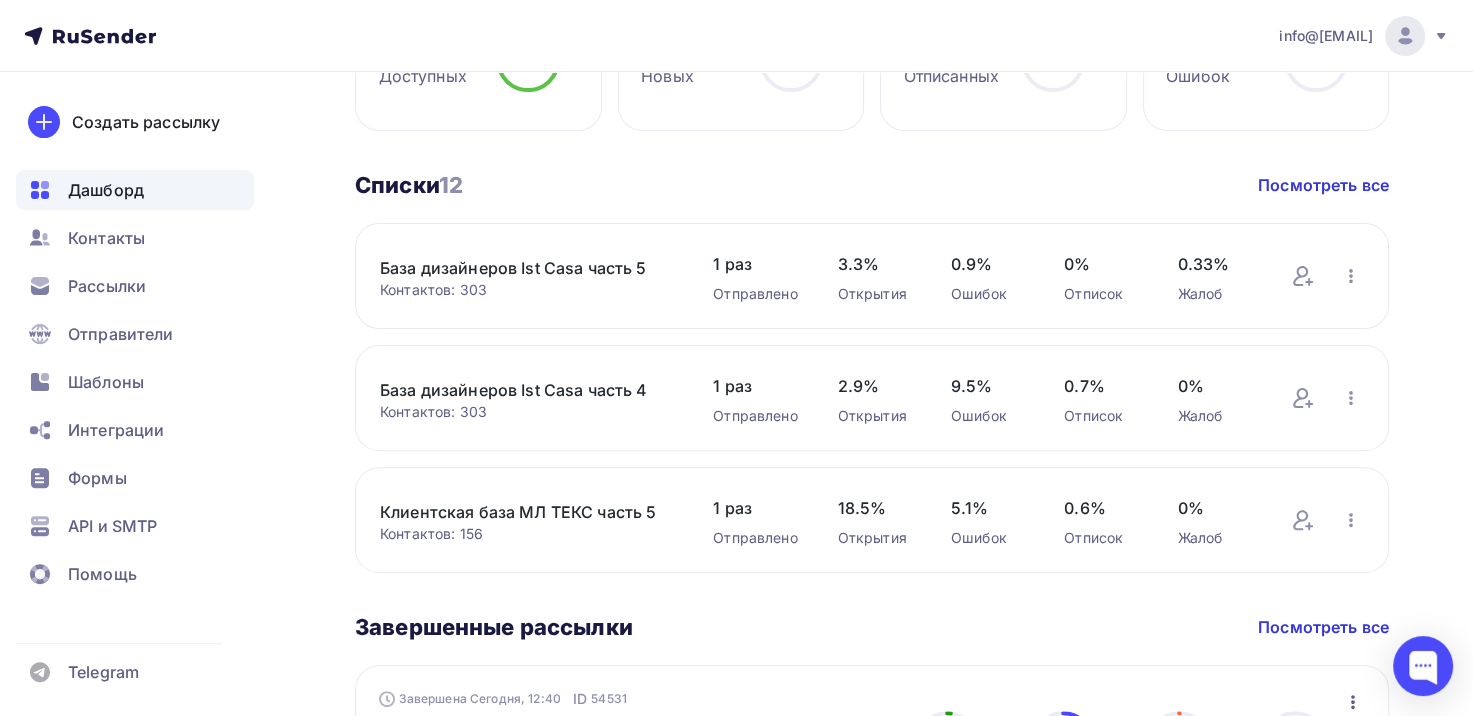 click on "База дизайнеров Ist Casa часть 5" at bounding box center (526, 268) 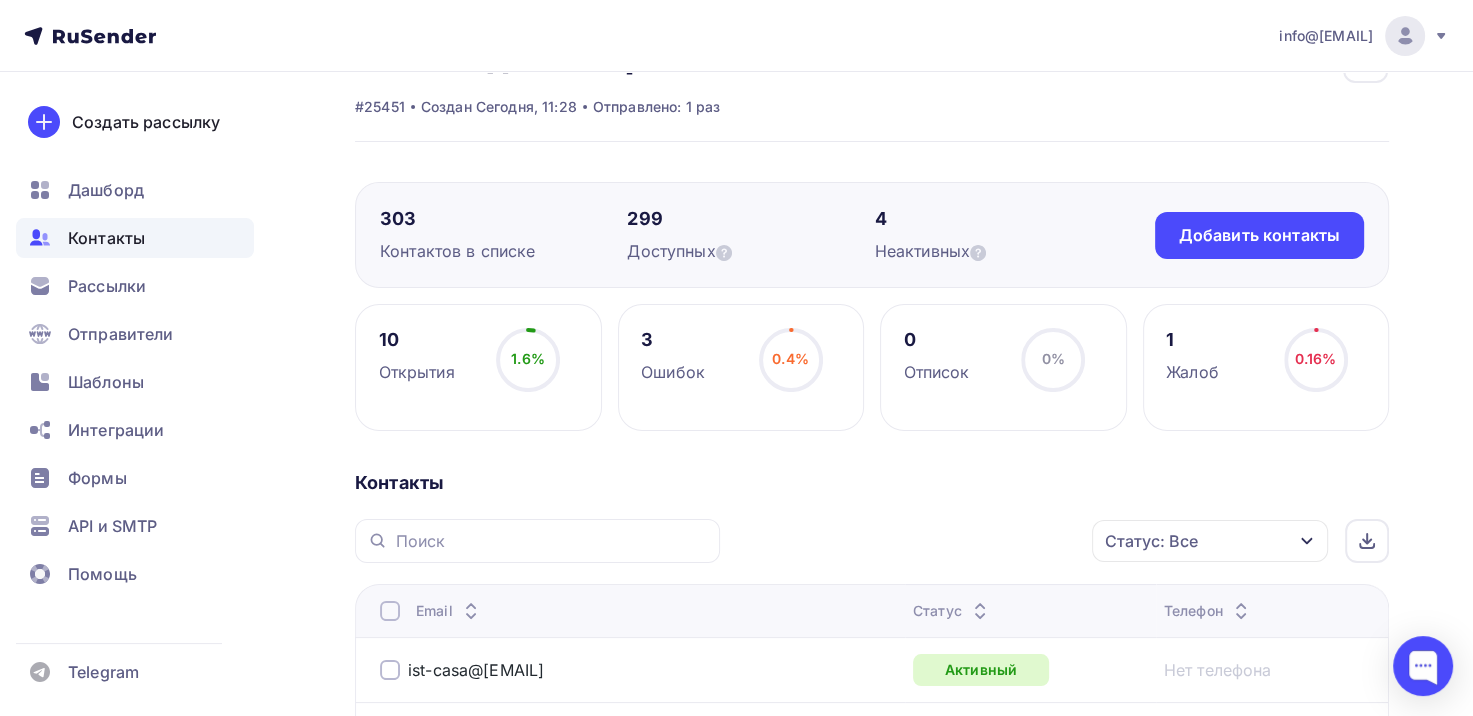 scroll, scrollTop: 300, scrollLeft: 0, axis: vertical 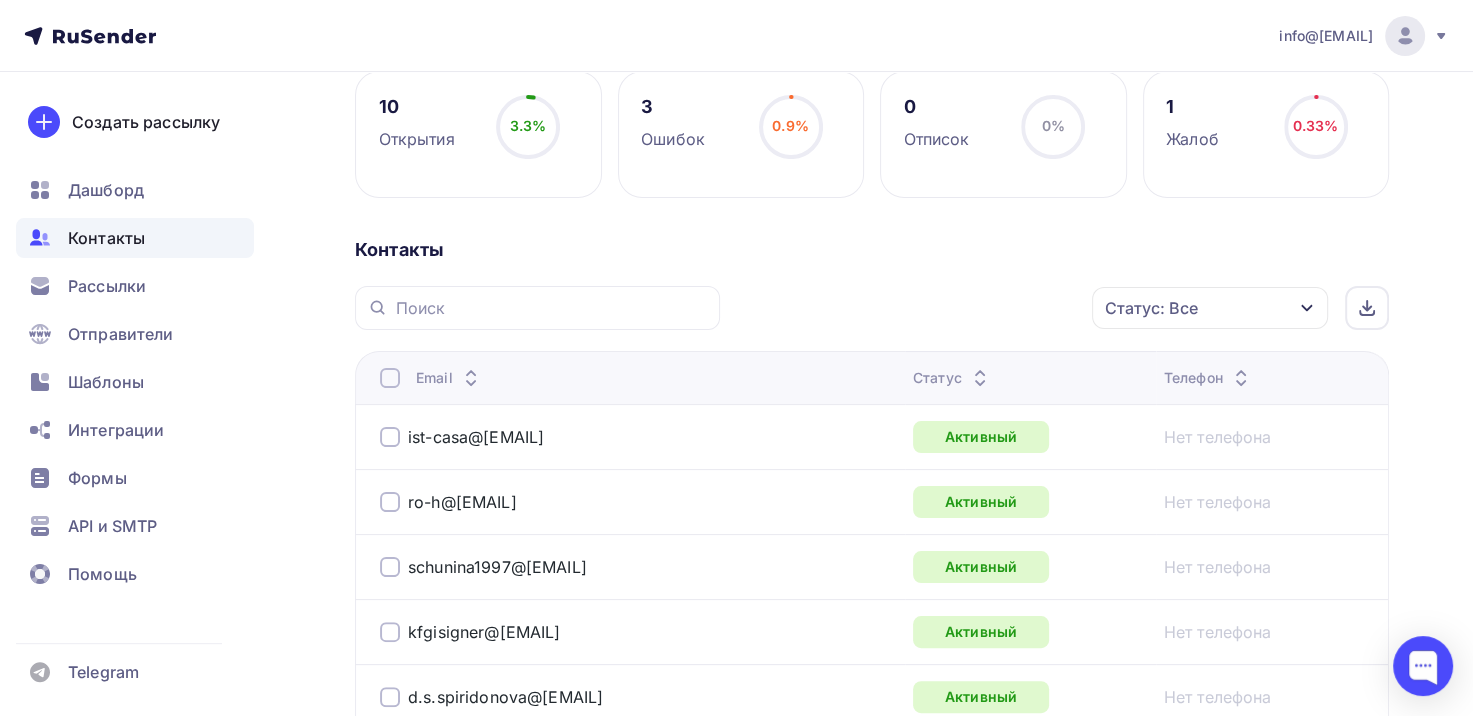 click on "Статус: Все" at bounding box center (1210, 308) 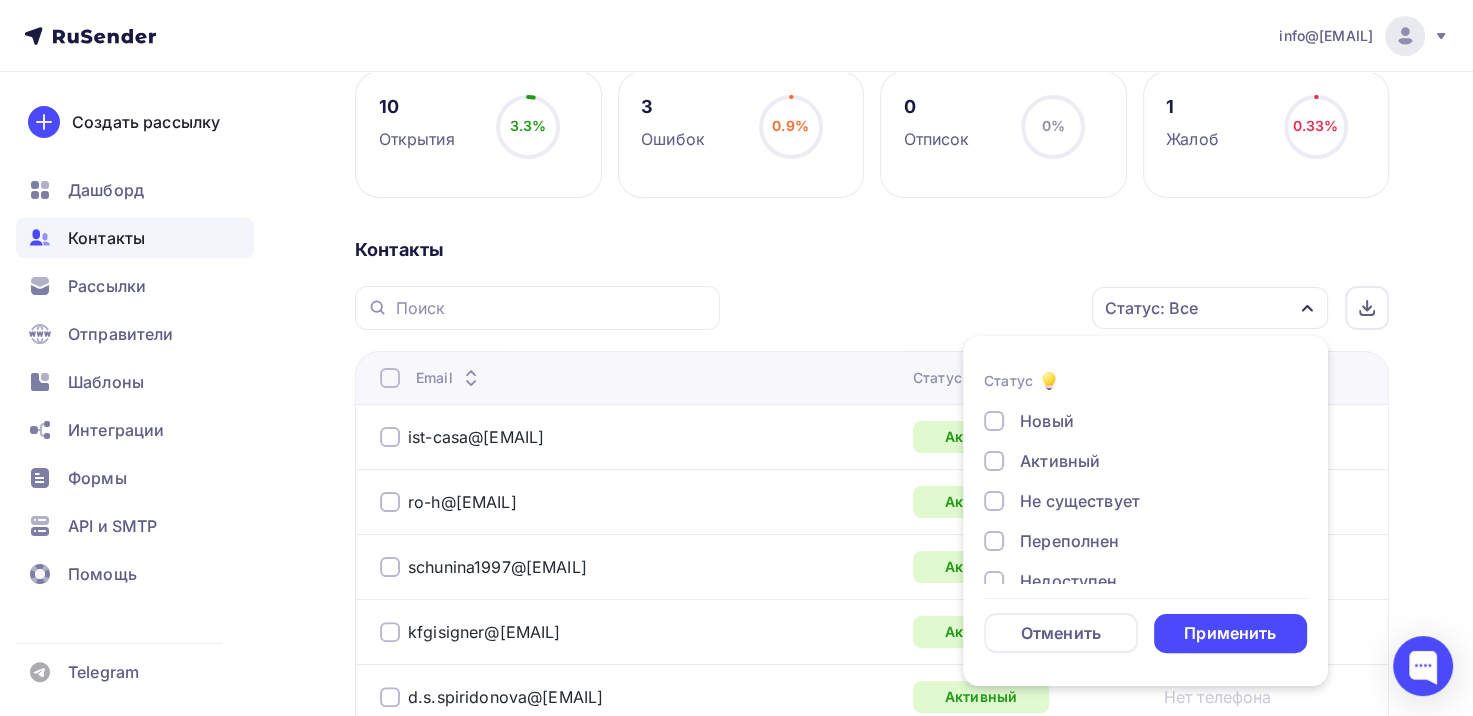click on "ist-casa@[EMAIL]" at bounding box center (872, 1925) 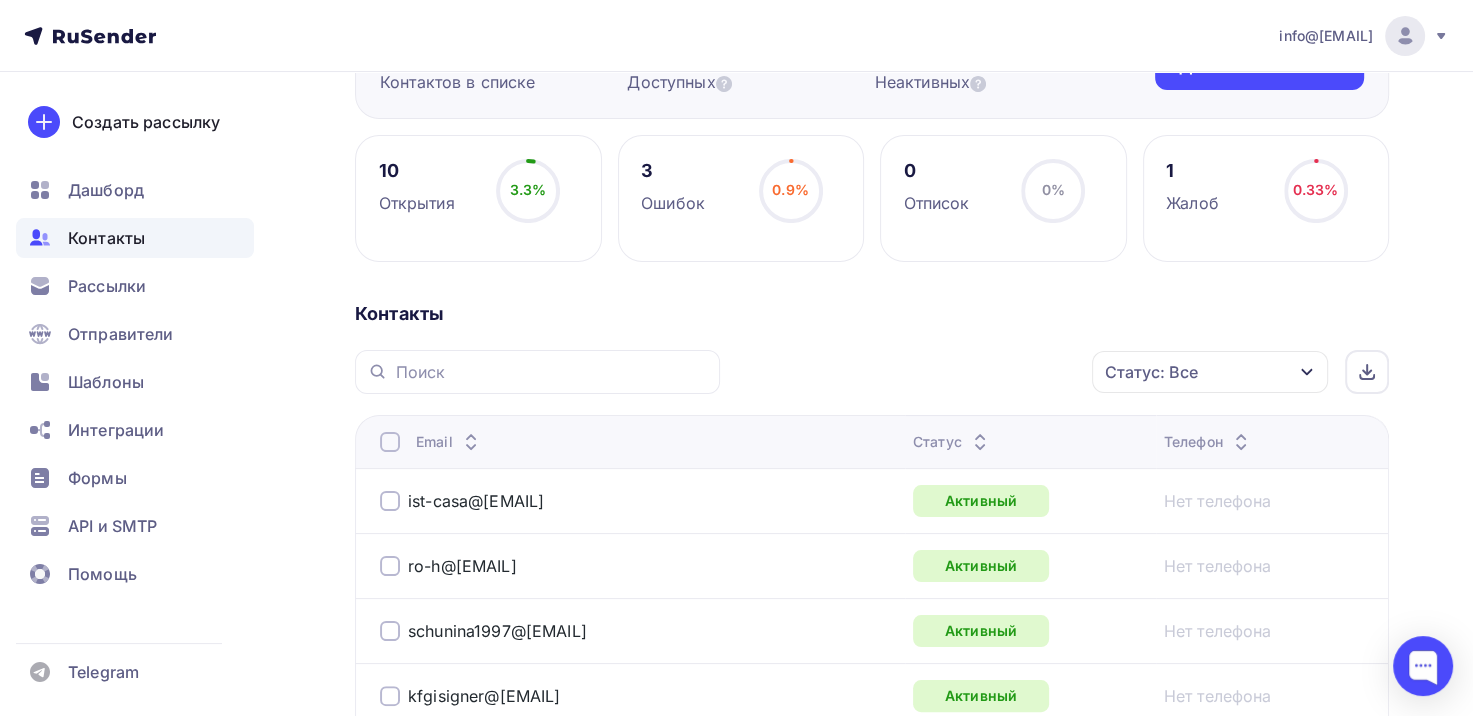 scroll, scrollTop: 300, scrollLeft: 0, axis: vertical 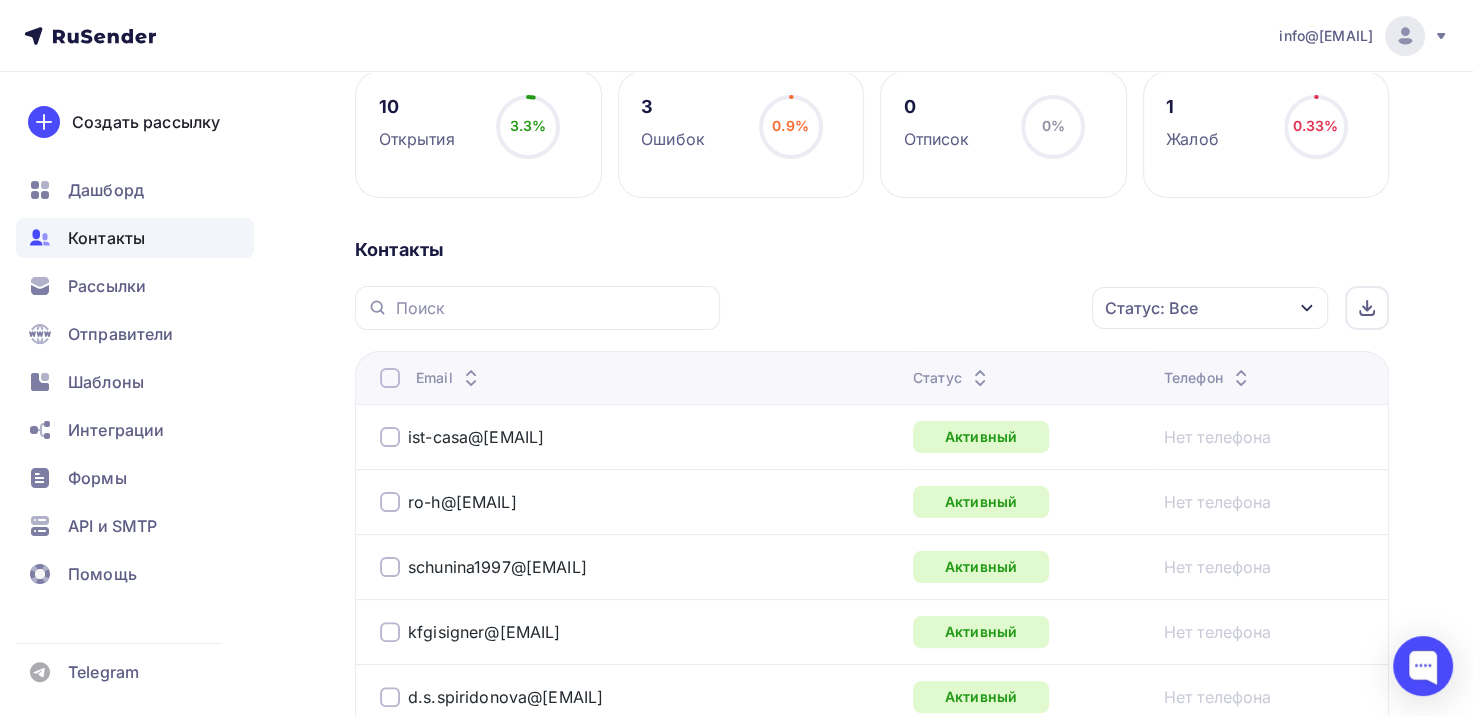 click on "Статус: Все" at bounding box center [1210, 308] 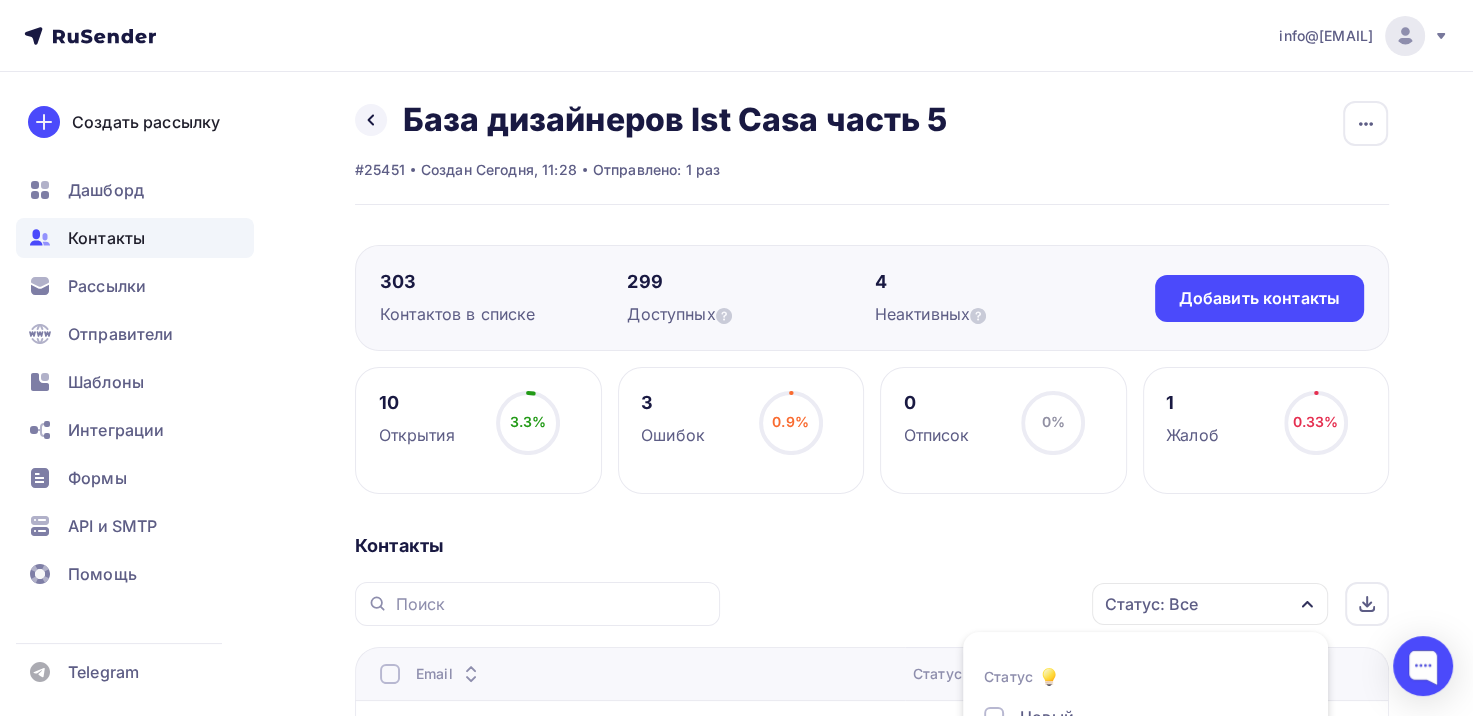 scroll, scrollTop: 0, scrollLeft: 0, axis: both 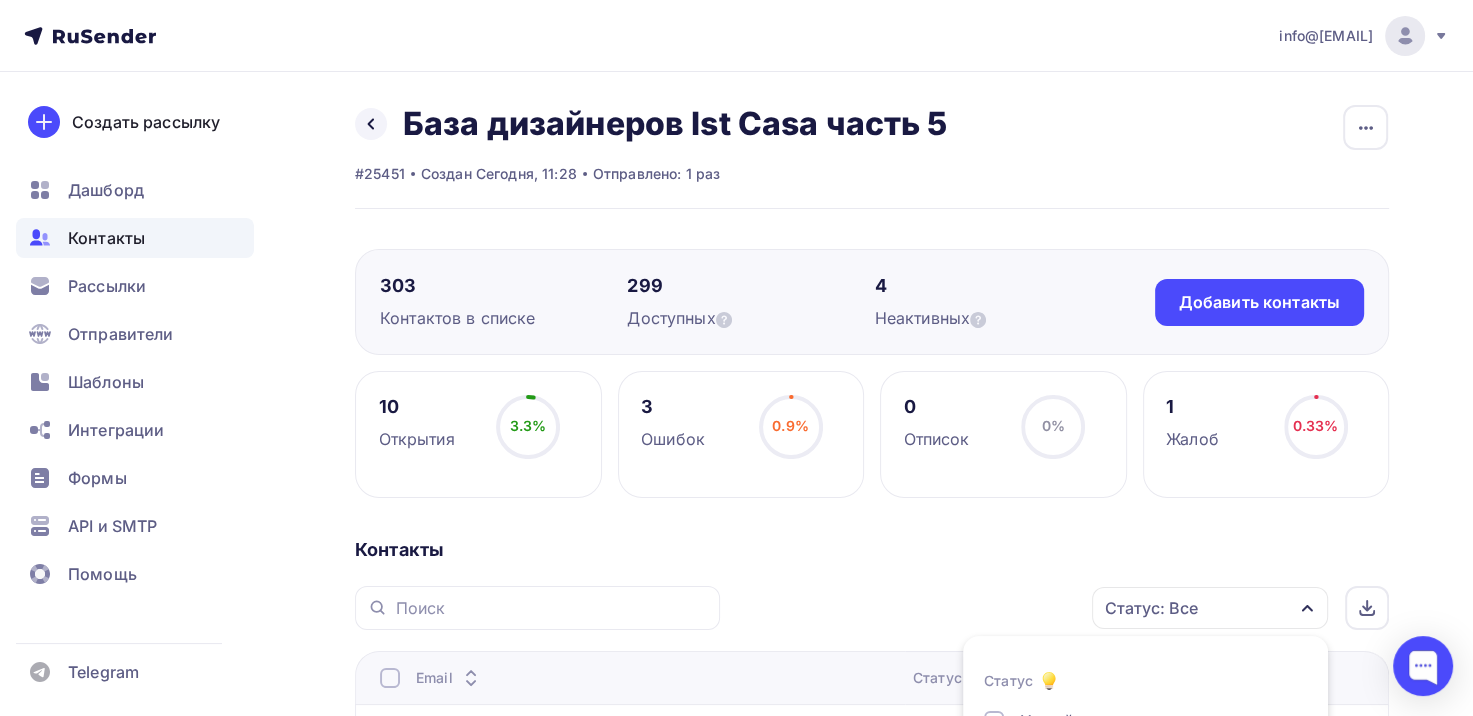 click 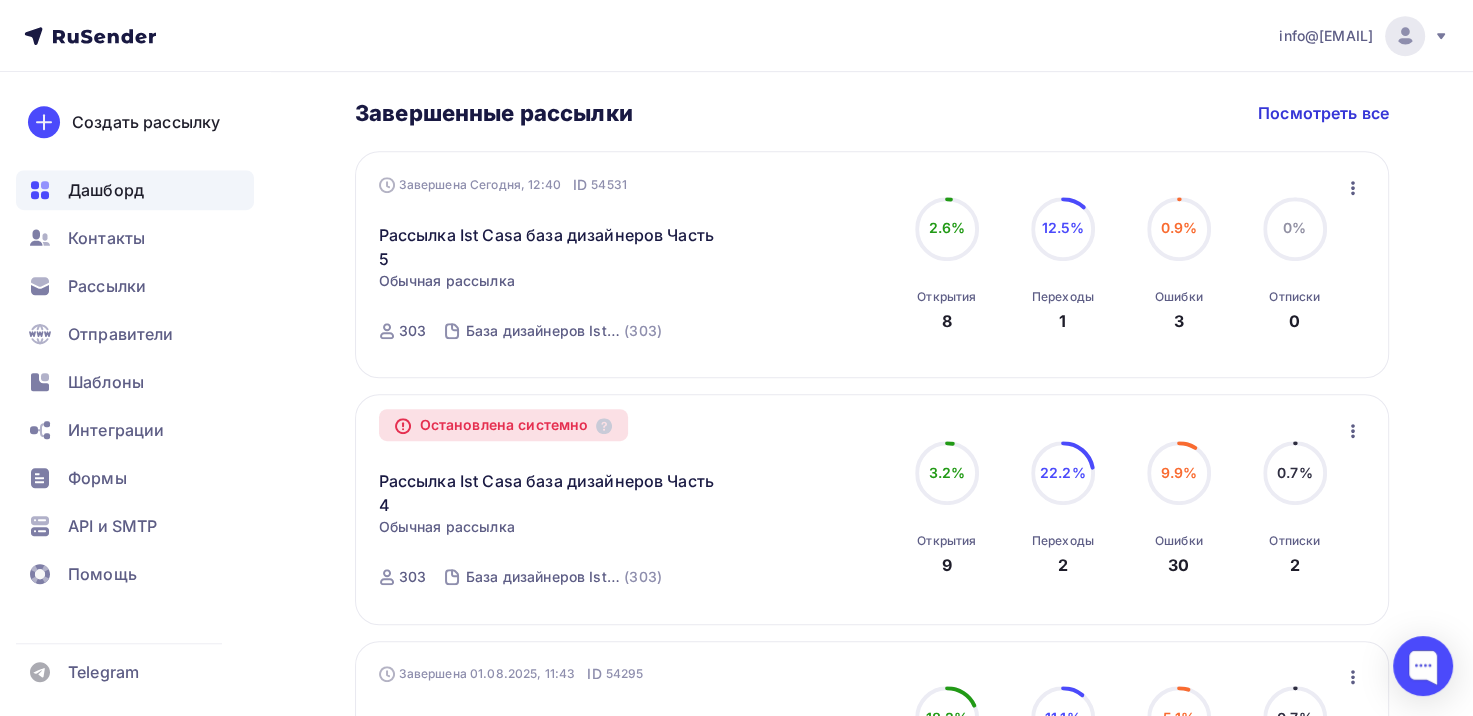 scroll, scrollTop: 796, scrollLeft: 0, axis: vertical 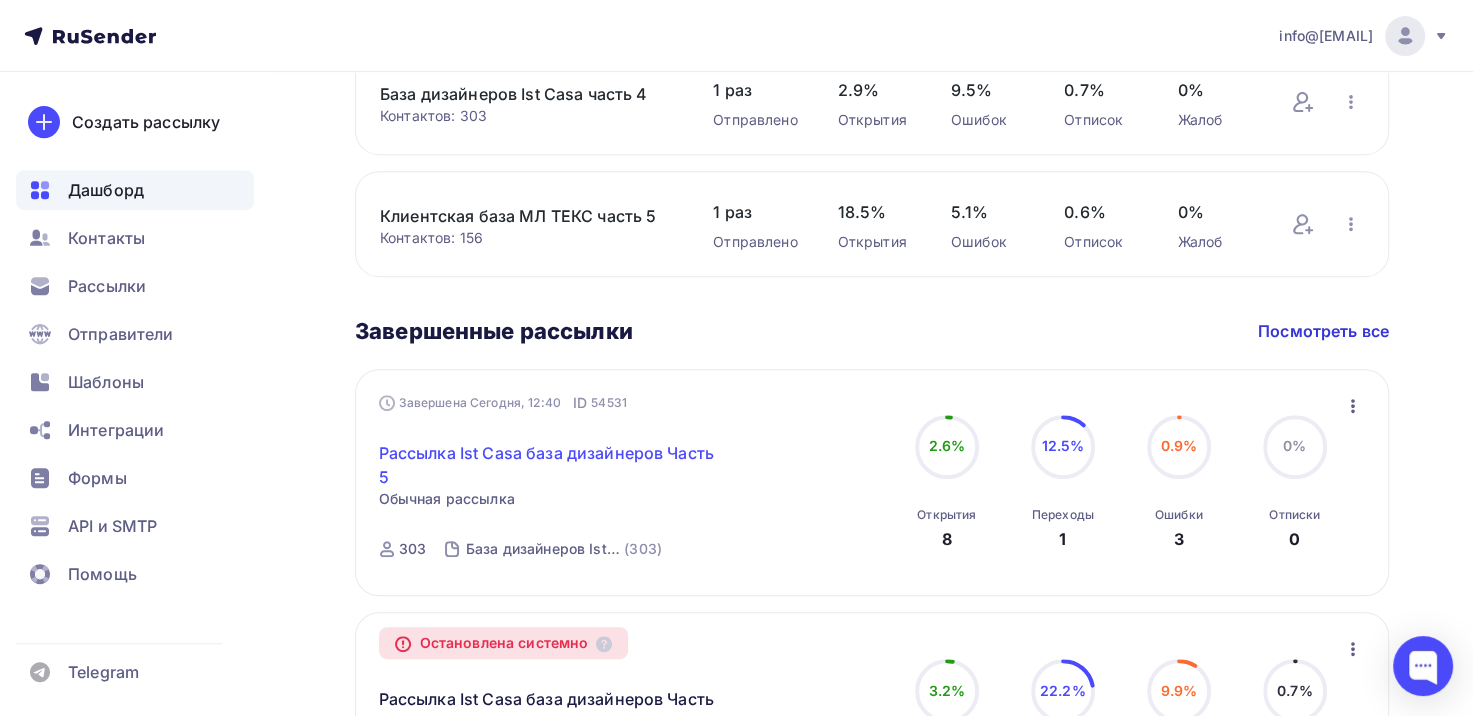 click on "Рассылка Ist Casa база дизайнеров Часть 5" at bounding box center [550, 465] 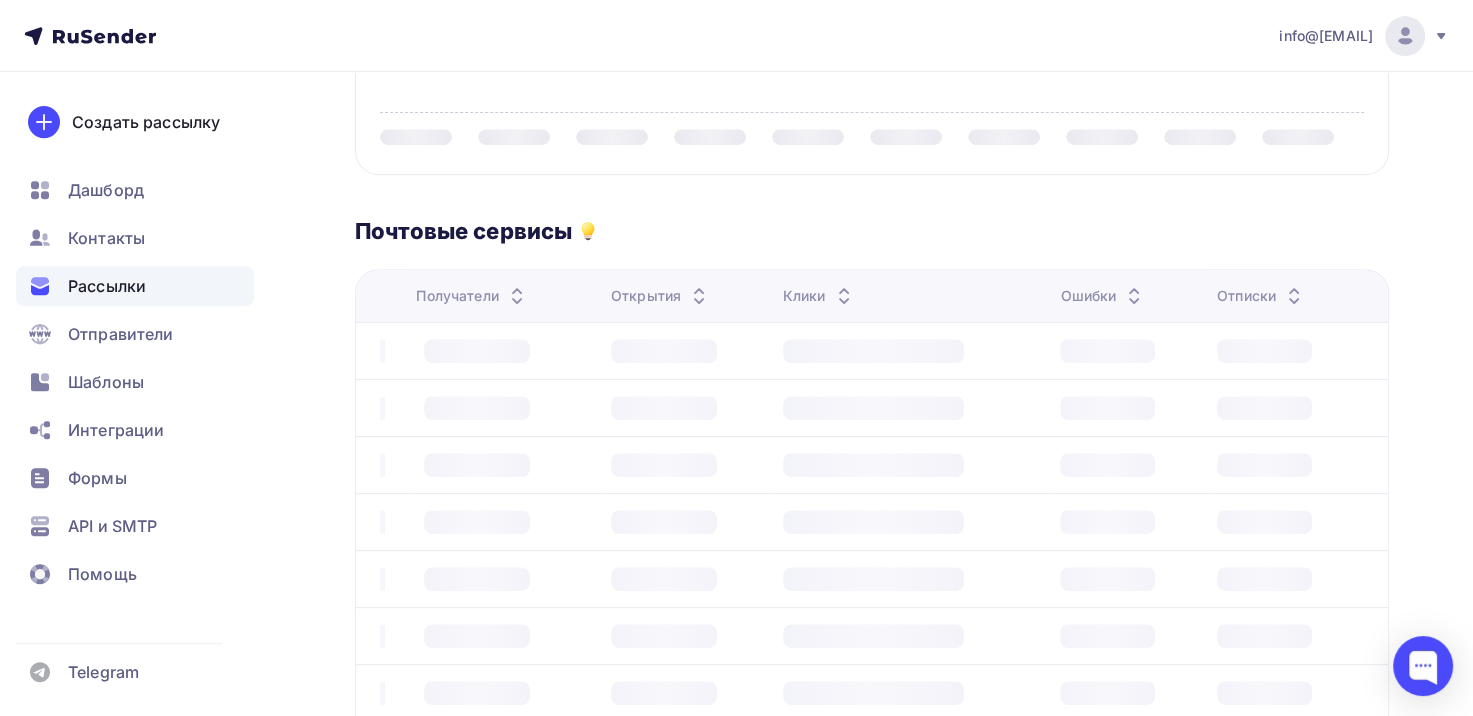 scroll, scrollTop: 0, scrollLeft: 0, axis: both 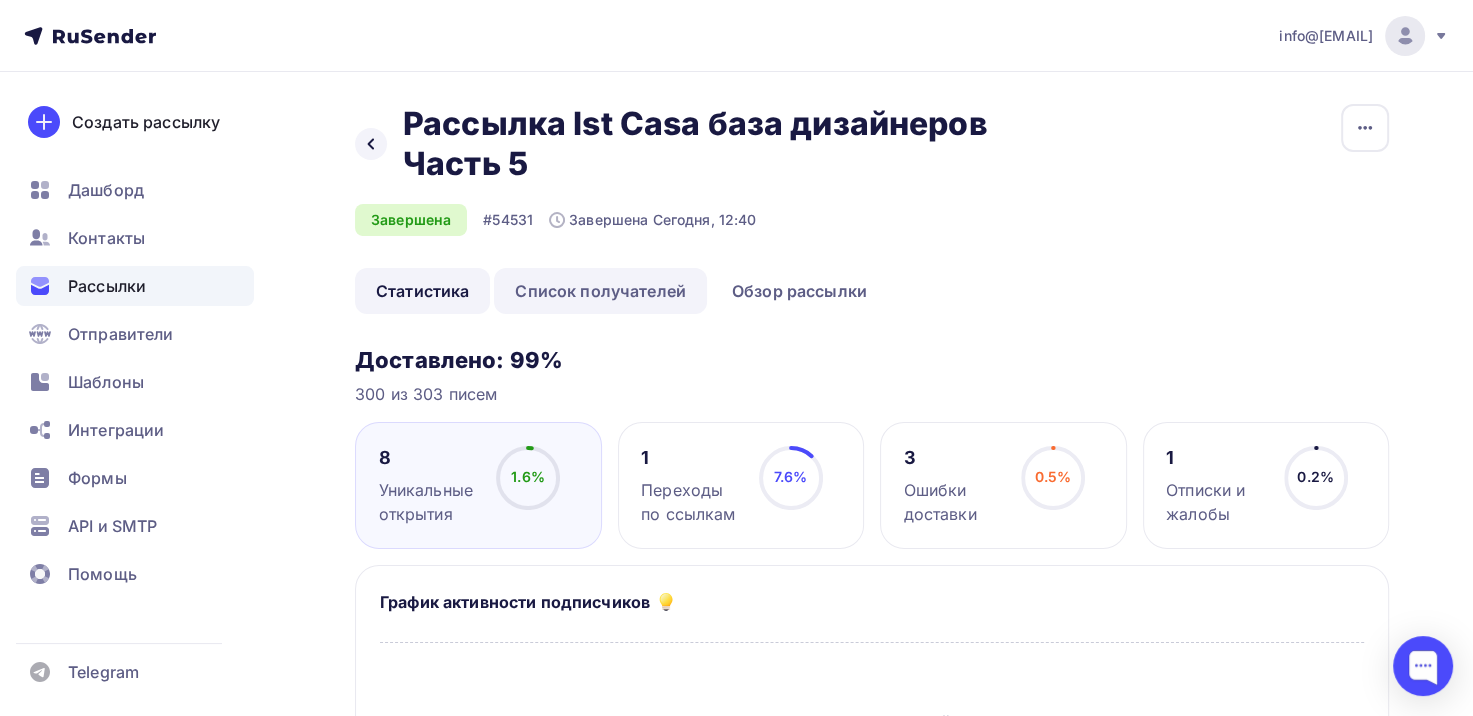 click on "Список получателей" at bounding box center [600, 291] 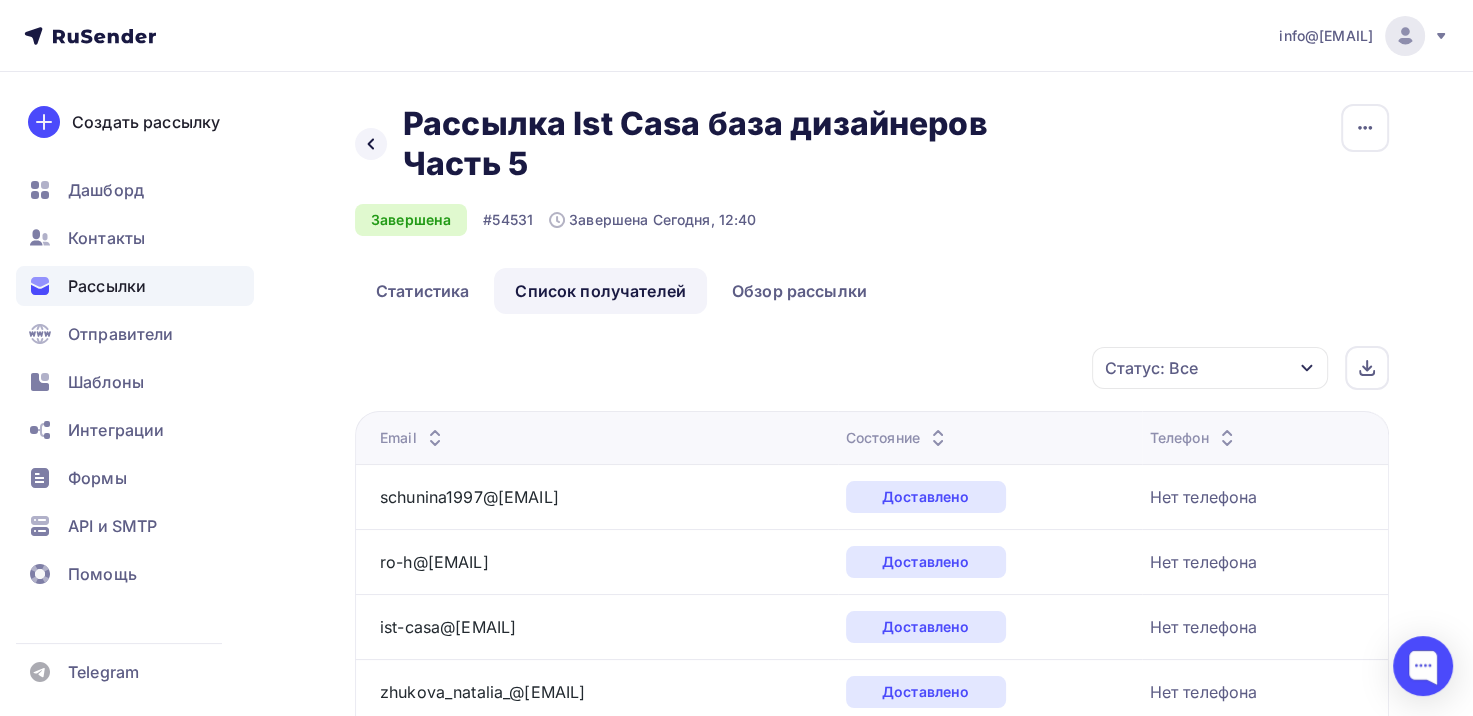 click on "Статус: Все" at bounding box center [1210, 368] 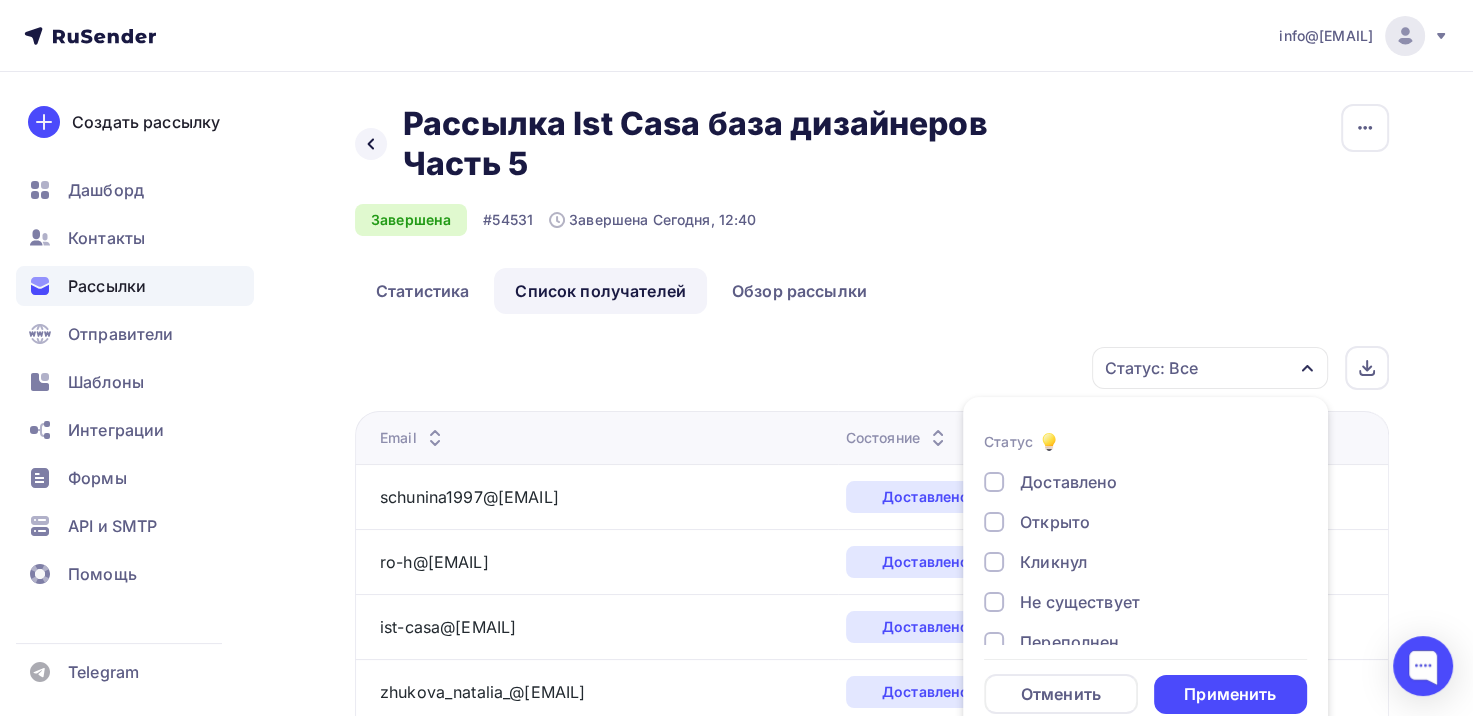 scroll, scrollTop: 30, scrollLeft: 0, axis: vertical 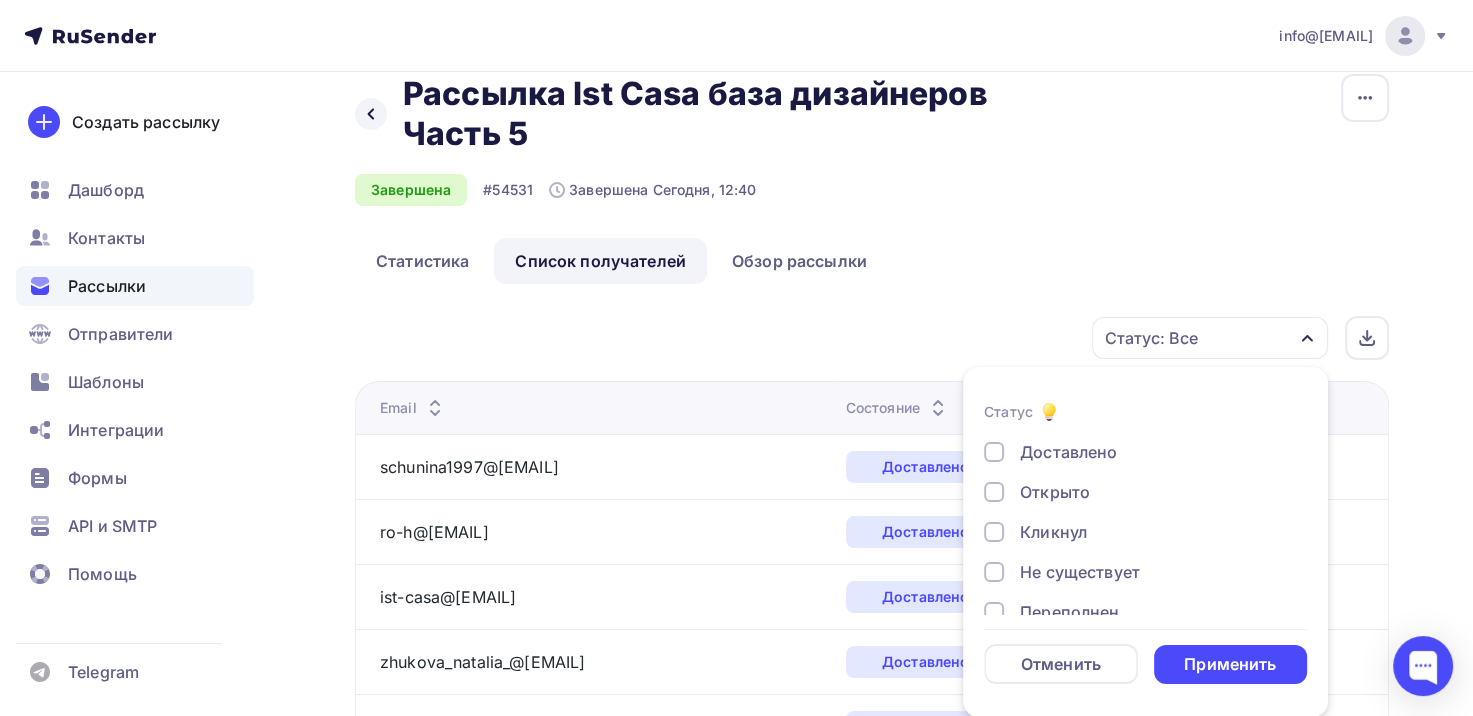 click on "Открыто" at bounding box center (1055, 492) 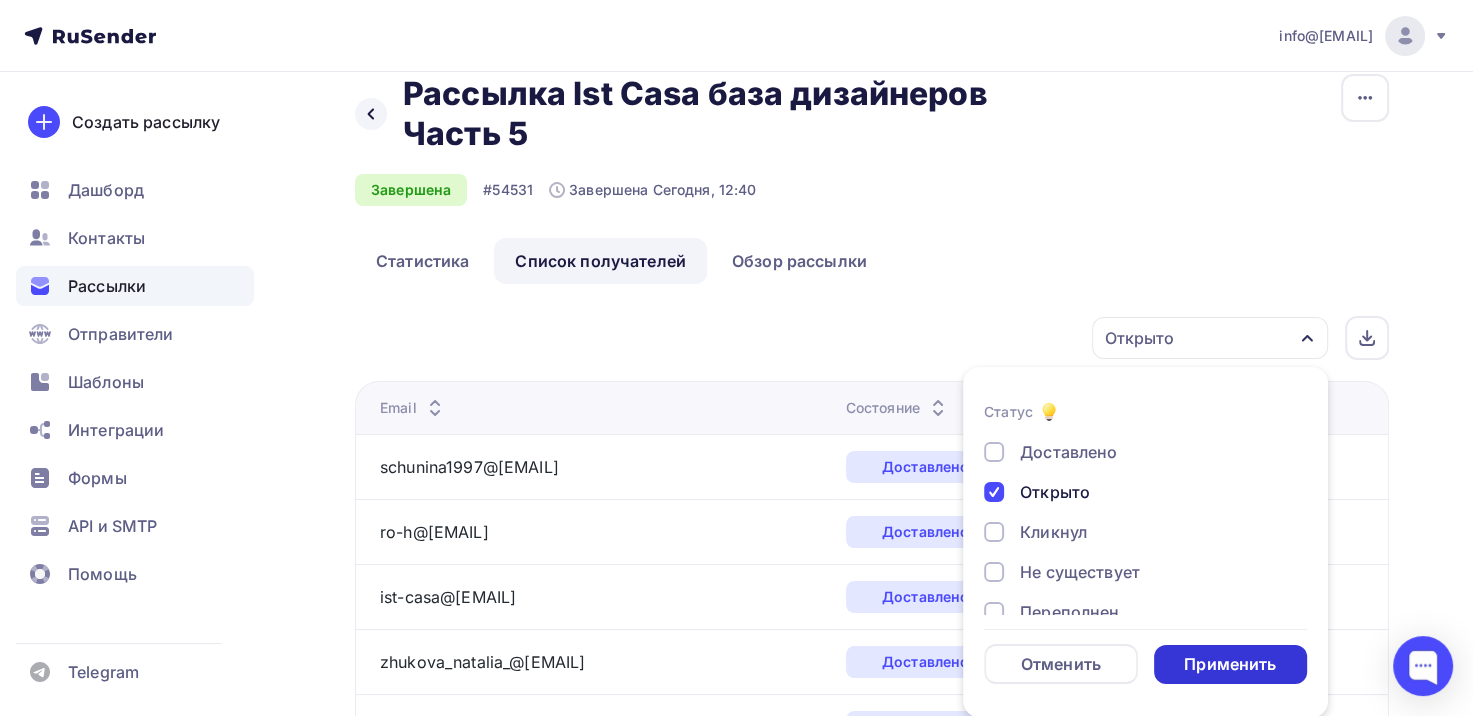 click on "Применить" at bounding box center (1230, 664) 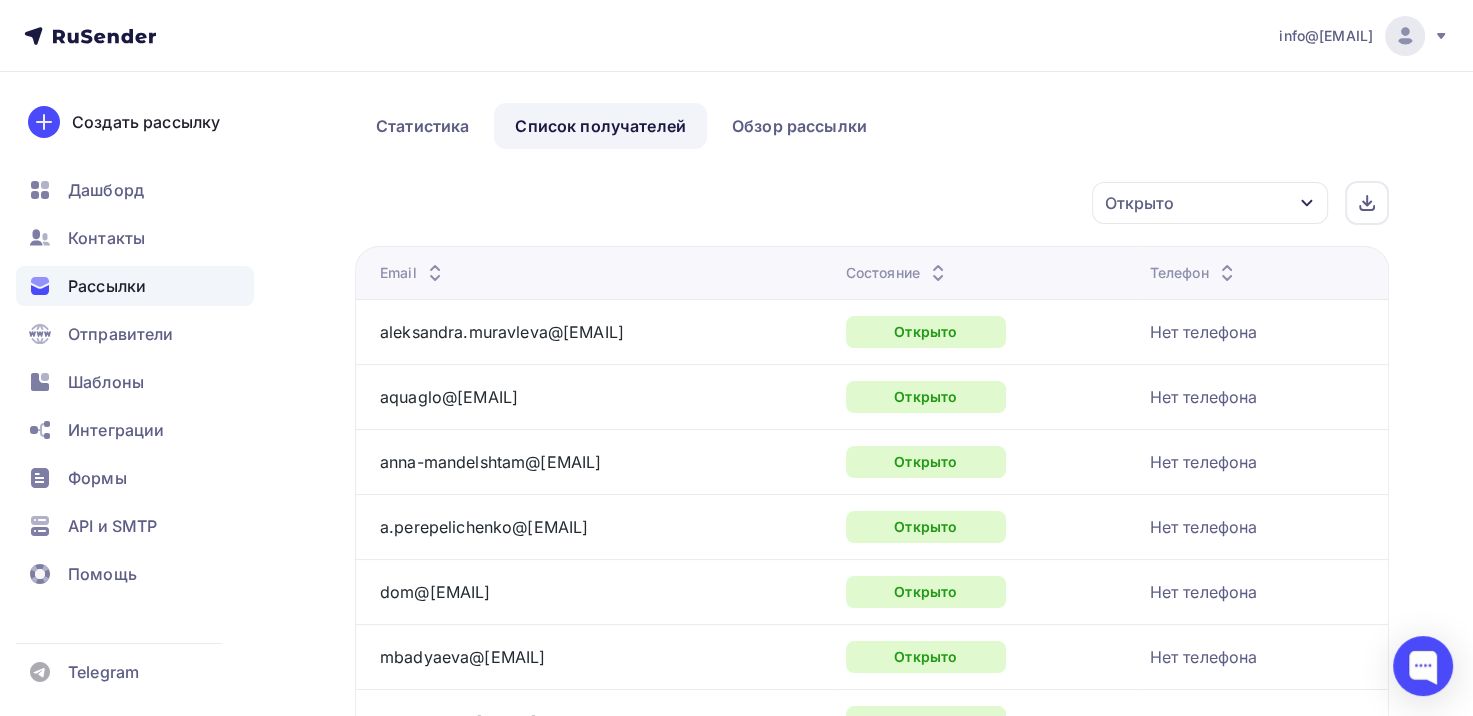 scroll, scrollTop: 357, scrollLeft: 0, axis: vertical 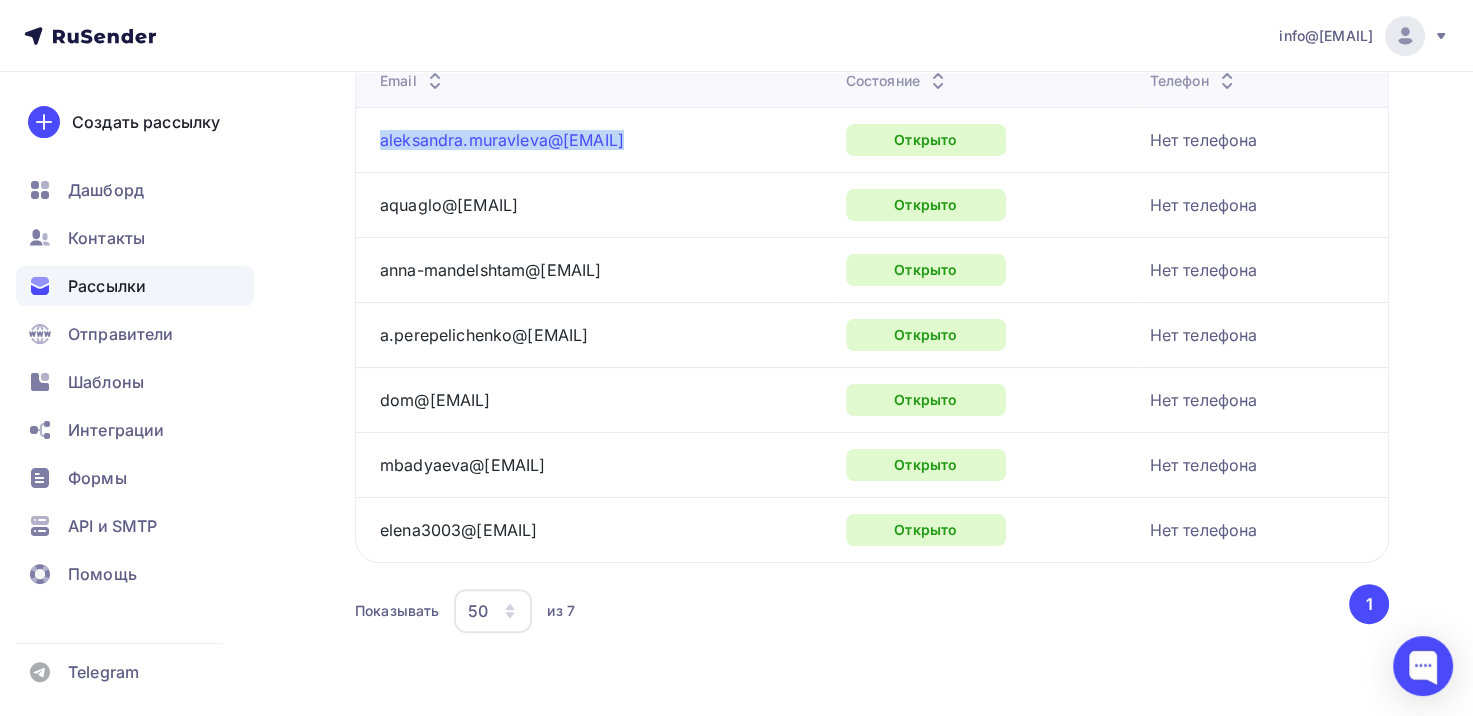 drag, startPoint x: 633, startPoint y: 131, endPoint x: 748, endPoint y: 9, distance: 167.6574 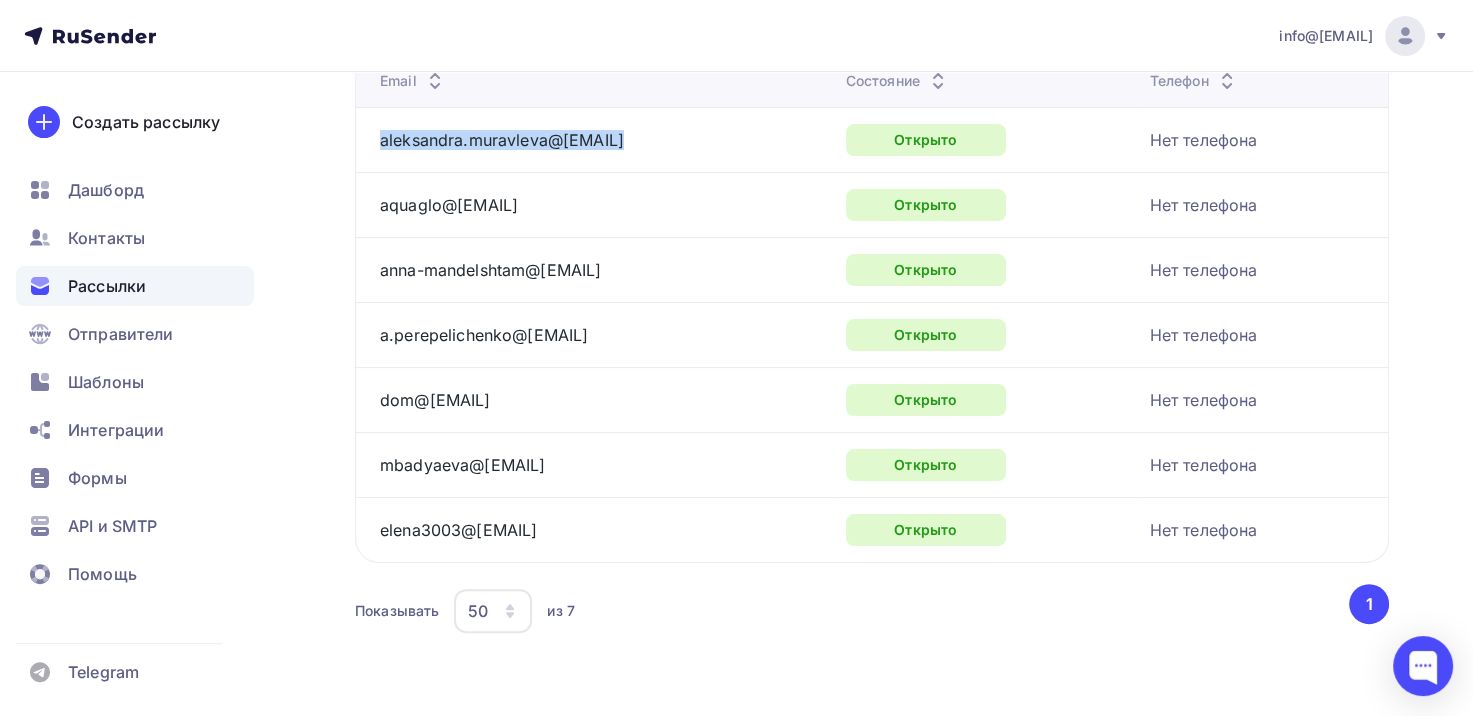 click on "aleksandra.muravleva@[EMAIL]" at bounding box center (605, 140) 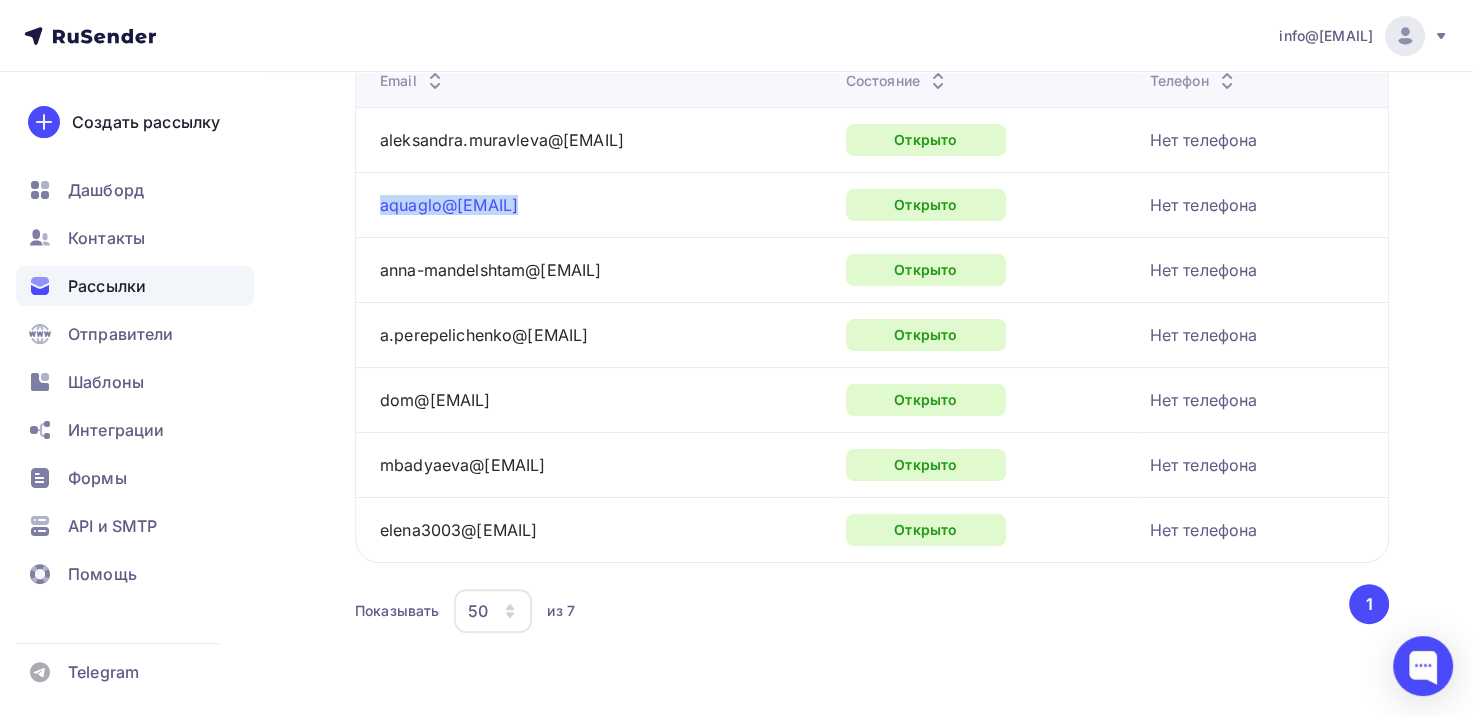 drag, startPoint x: 524, startPoint y: 193, endPoint x: 381, endPoint y: 200, distance: 143.17122 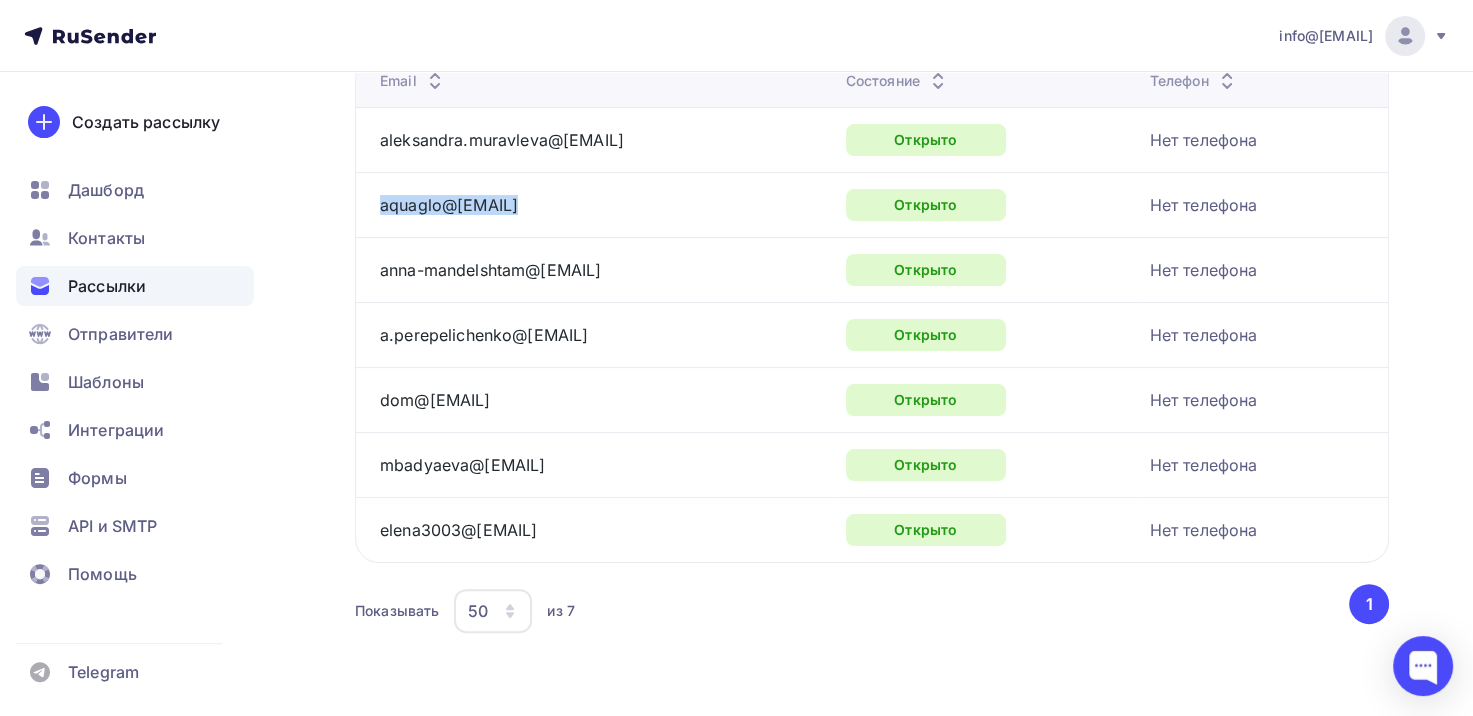 copy on "aquaglo@[EMAIL]" 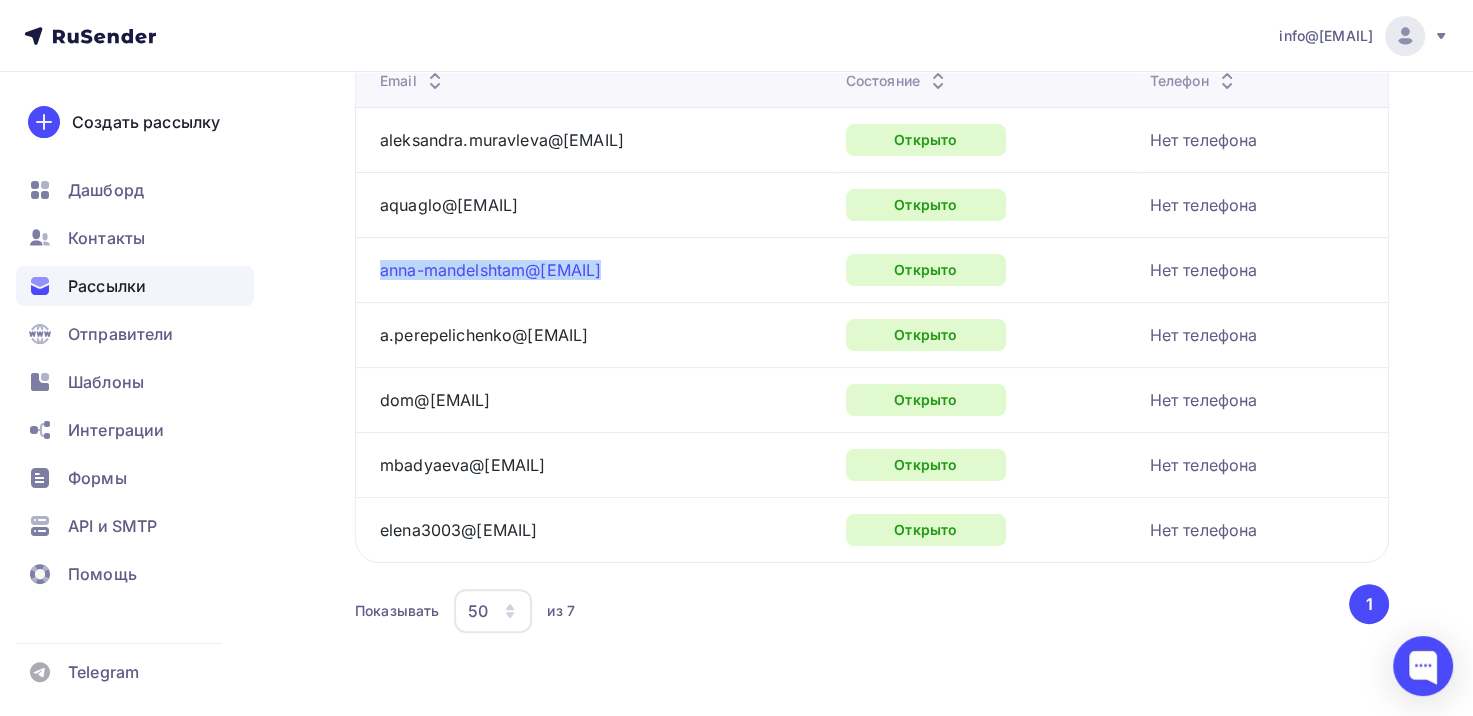 drag, startPoint x: 588, startPoint y: 266, endPoint x: 382, endPoint y: 267, distance: 206.00243 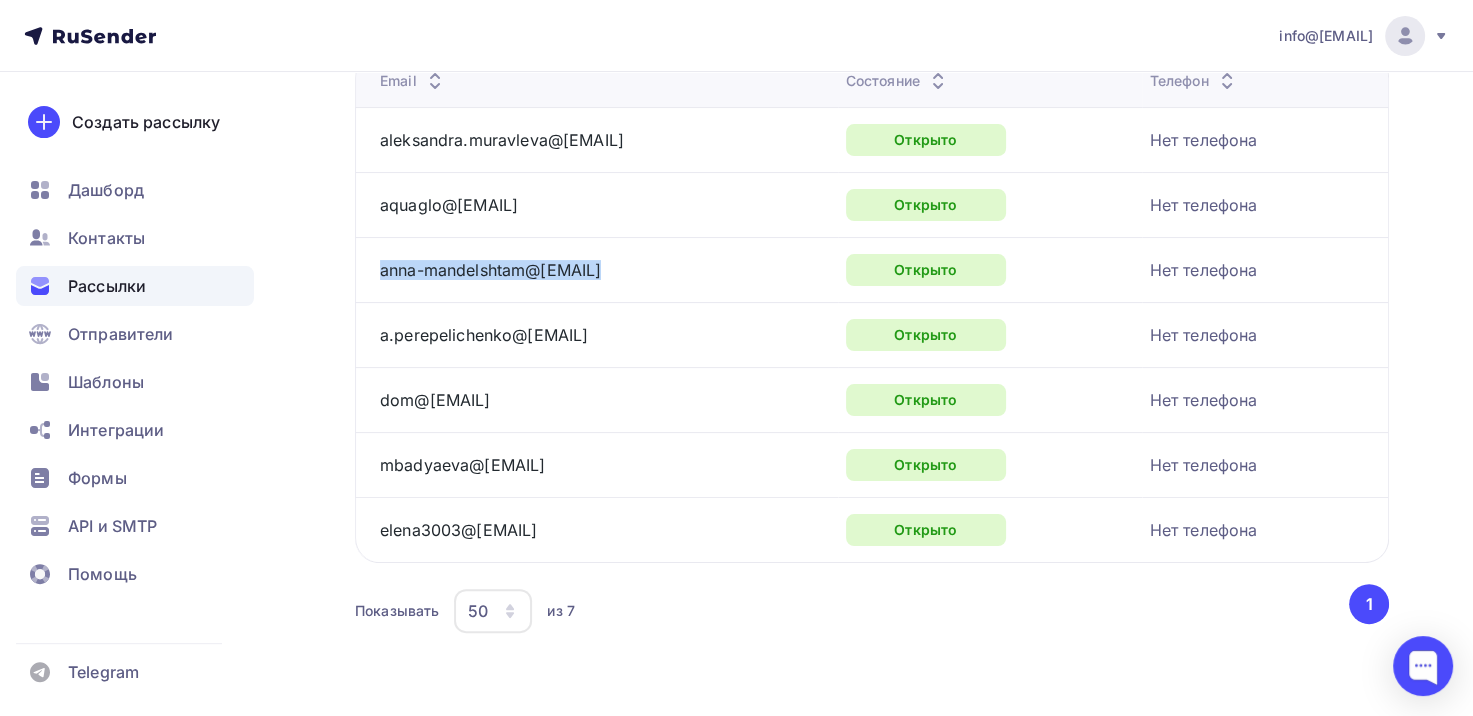 copy on "anna-mandelshtam@[EMAIL]" 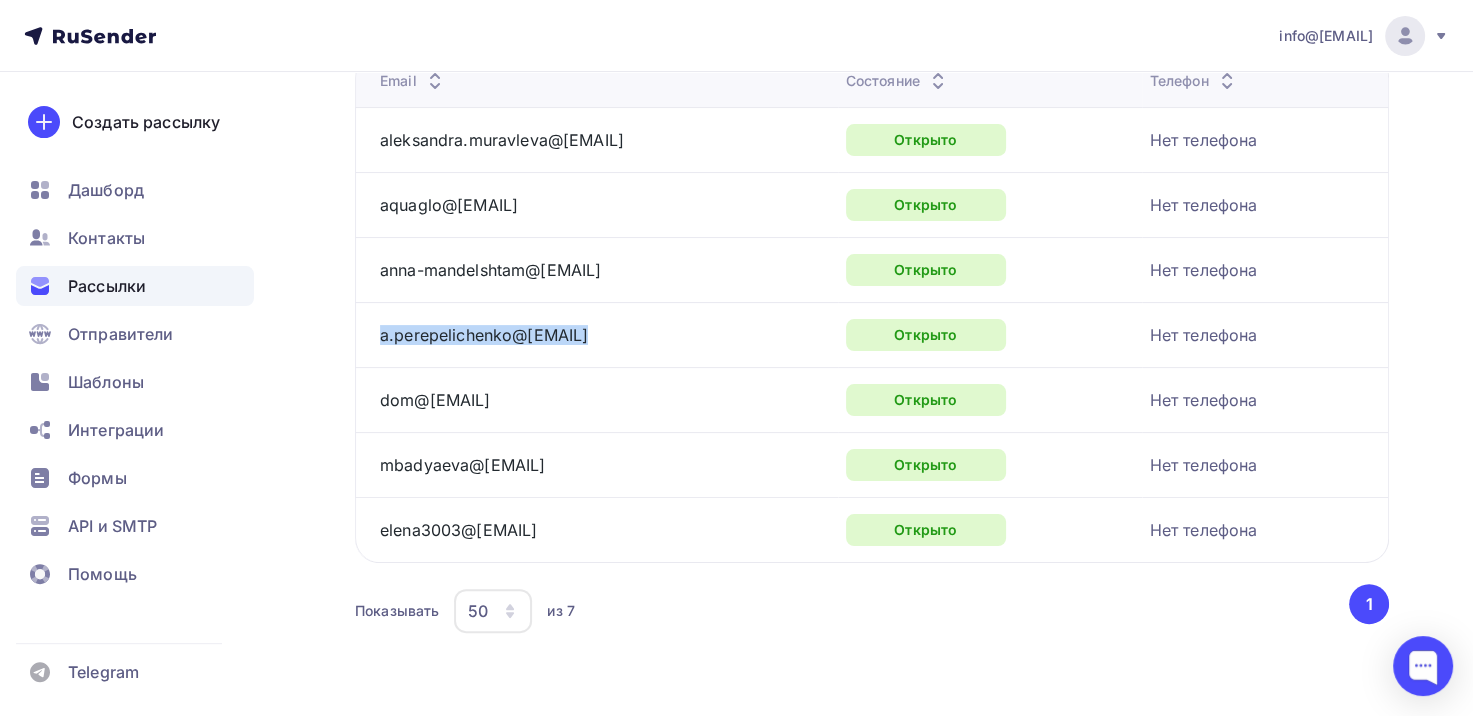 drag, startPoint x: 547, startPoint y: 335, endPoint x: 375, endPoint y: 337, distance: 172.01163 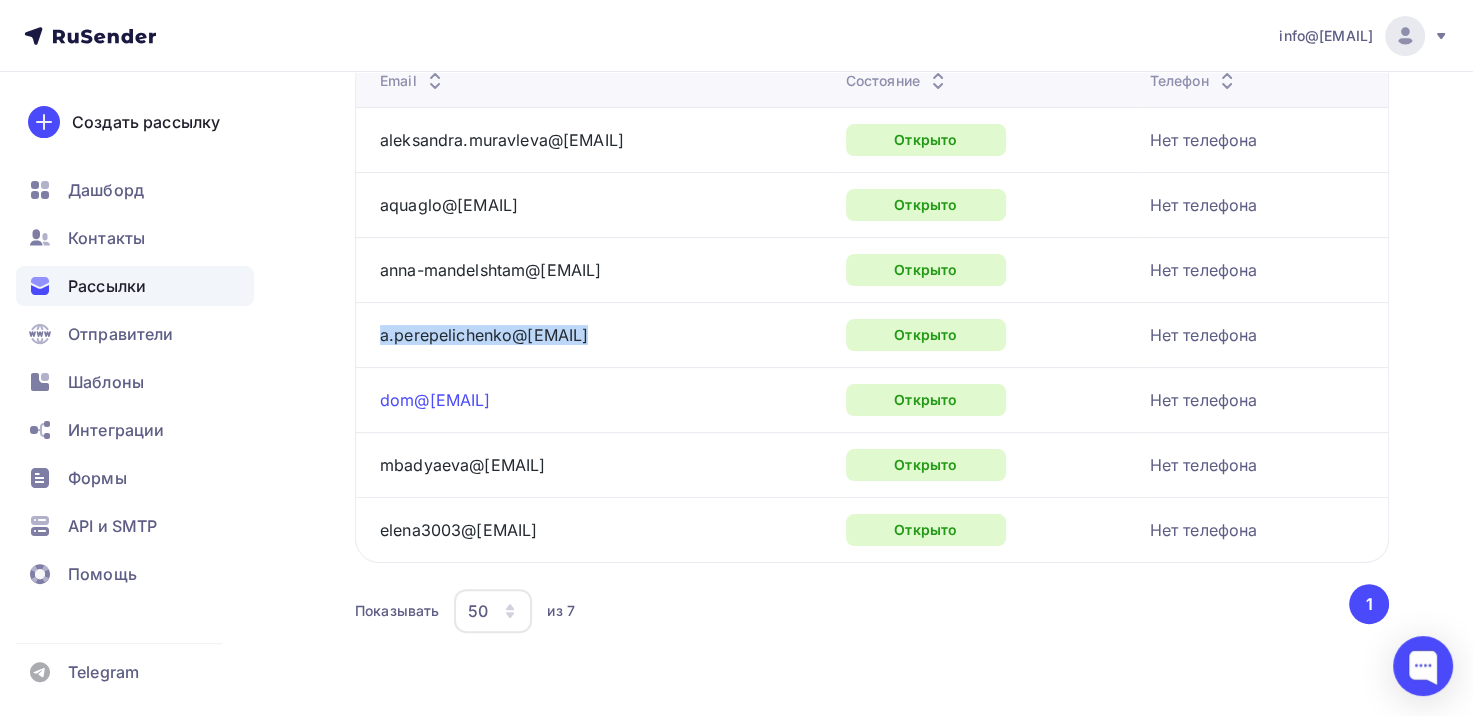 drag, startPoint x: 523, startPoint y: 392, endPoint x: 381, endPoint y: 392, distance: 142 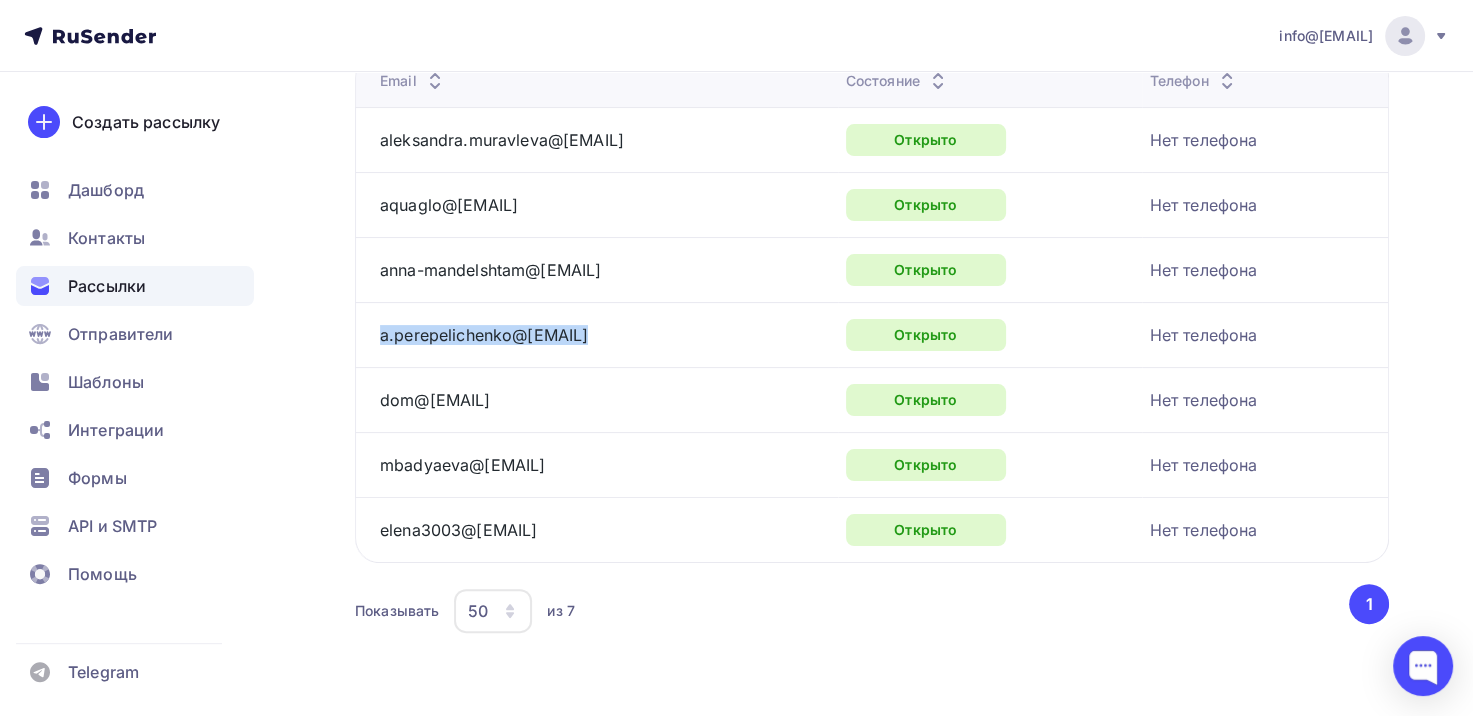 copy on "dom@[EMAIL]" 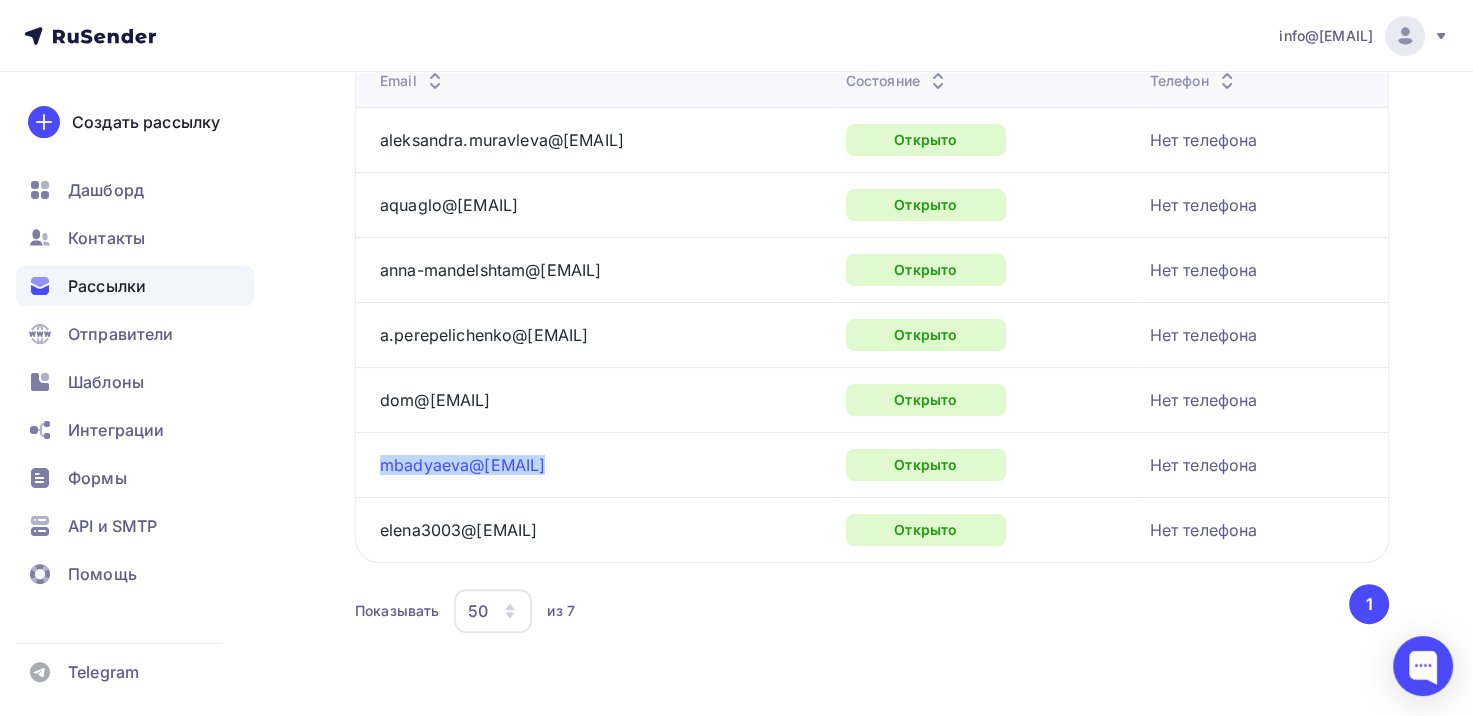 drag, startPoint x: 557, startPoint y: 460, endPoint x: 381, endPoint y: 457, distance: 176.02557 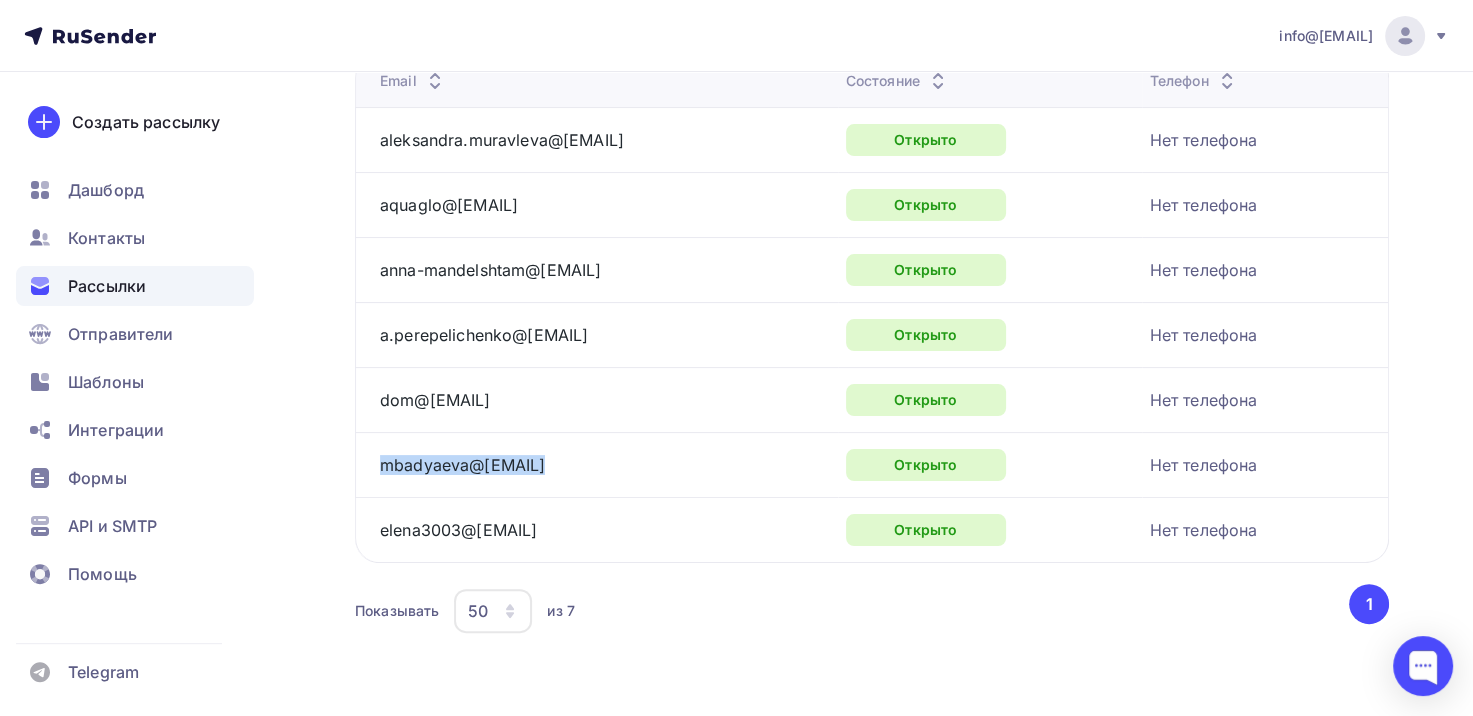 copy on "mbadyaeva@[EMAIL]" 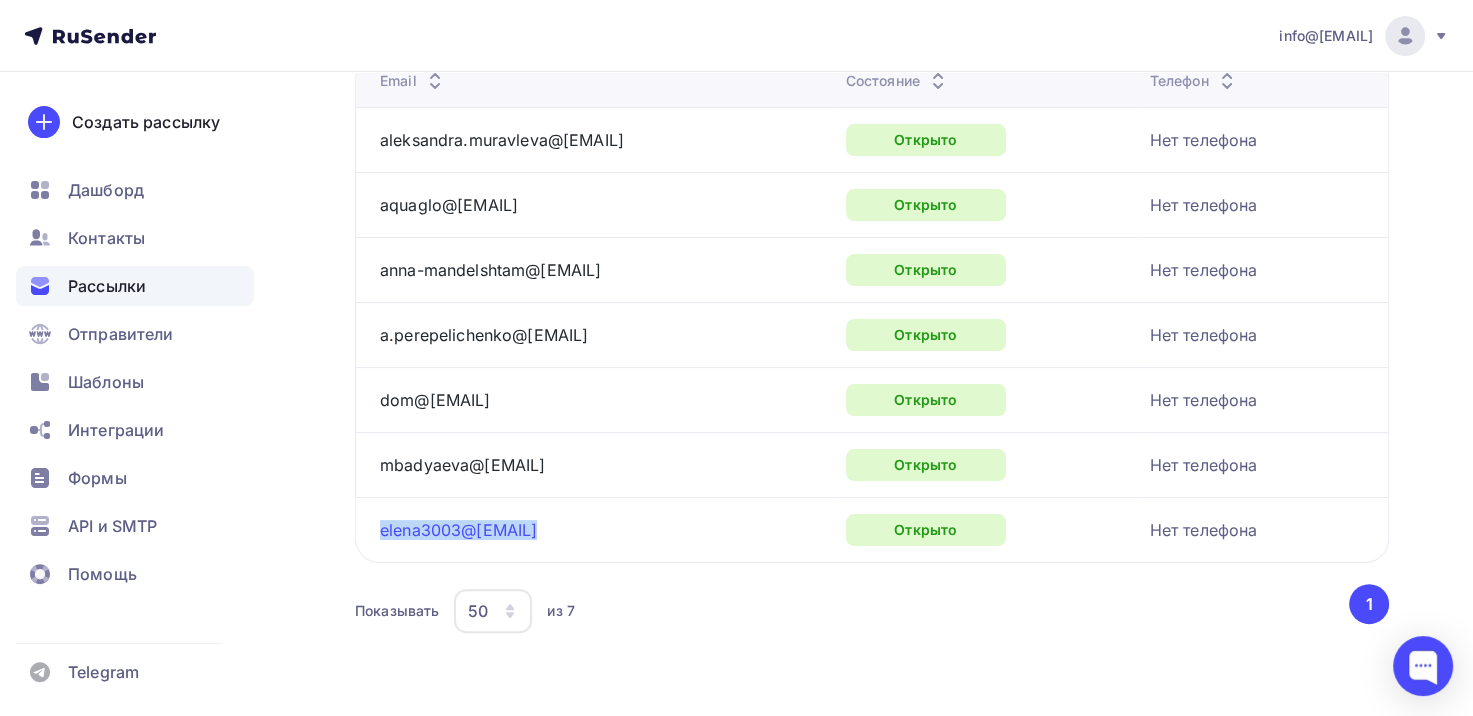 drag, startPoint x: 495, startPoint y: 522, endPoint x: 383, endPoint y: 523, distance: 112.00446 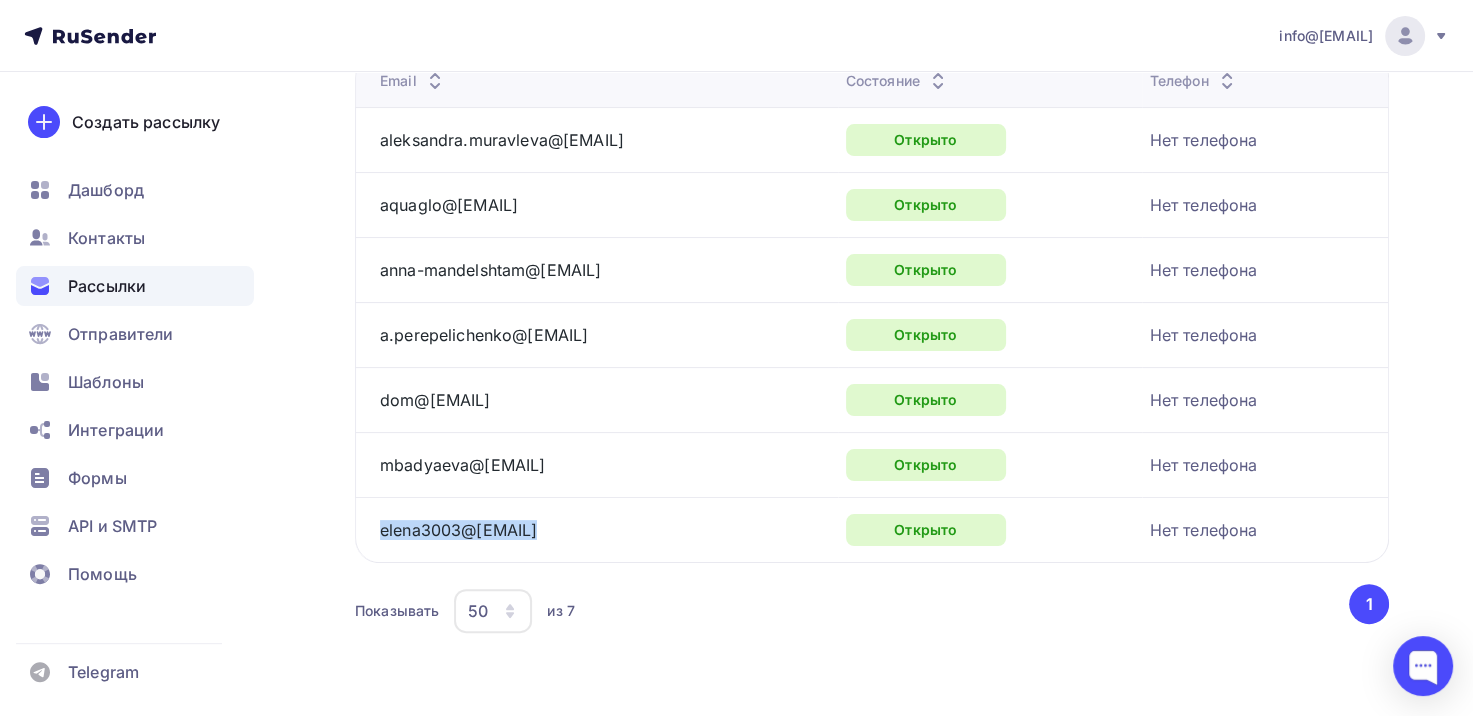 copy on "elena3003@[EMAIL]" 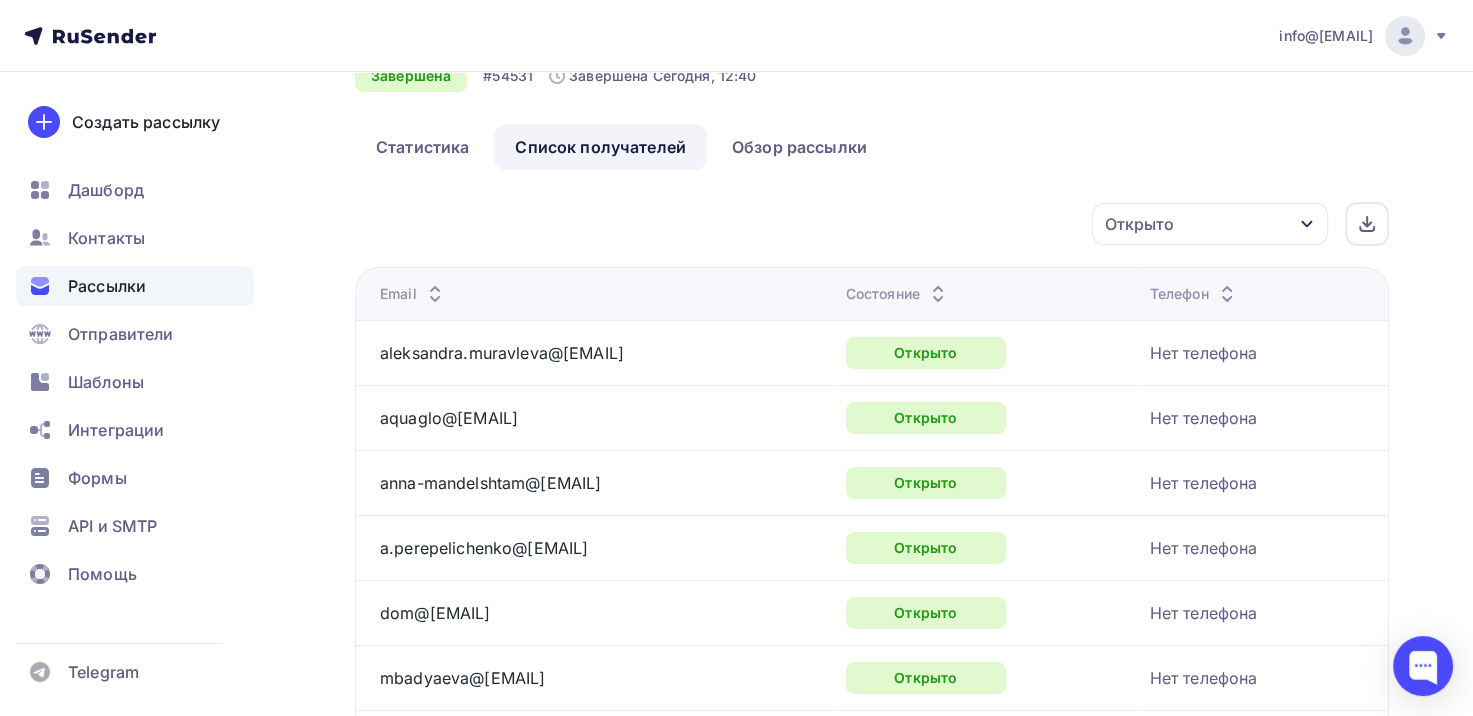 scroll, scrollTop: 0, scrollLeft: 0, axis: both 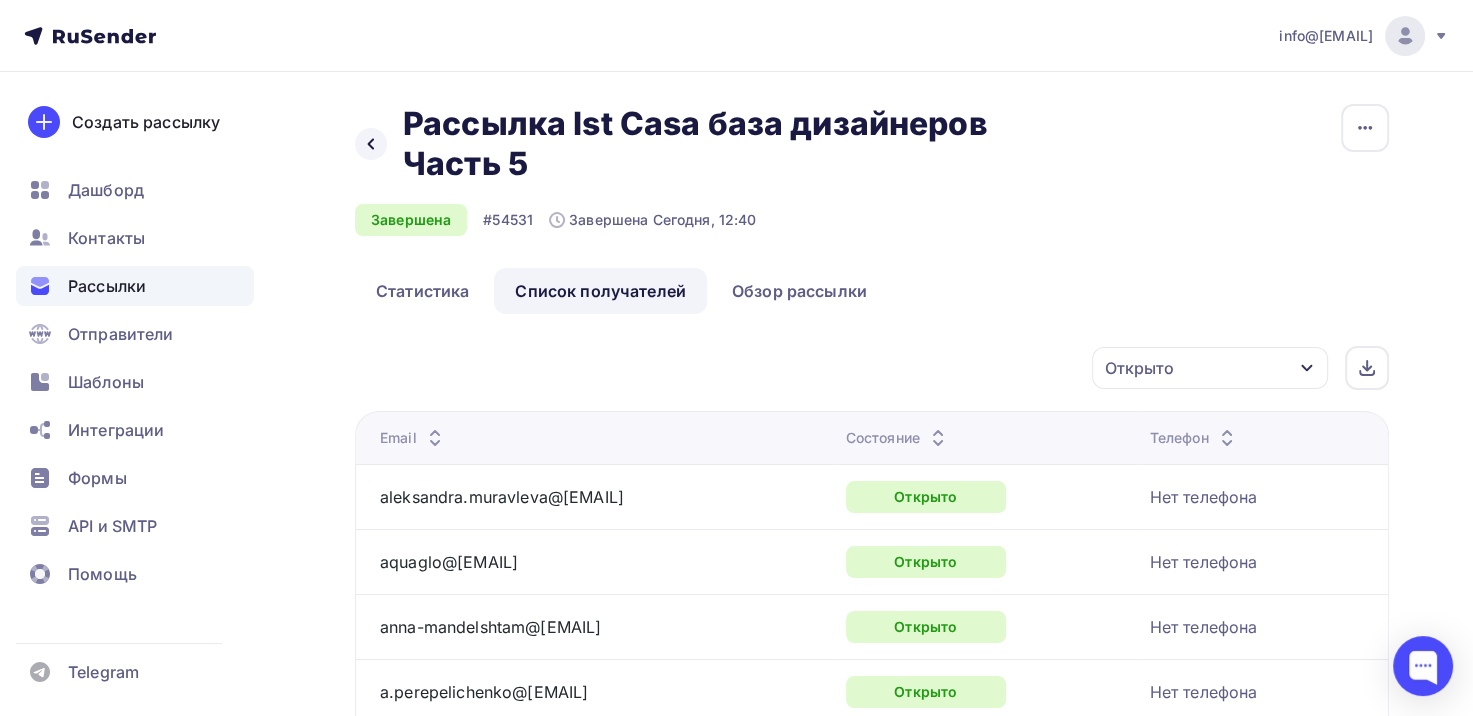 click on "Открыто" at bounding box center [1210, 368] 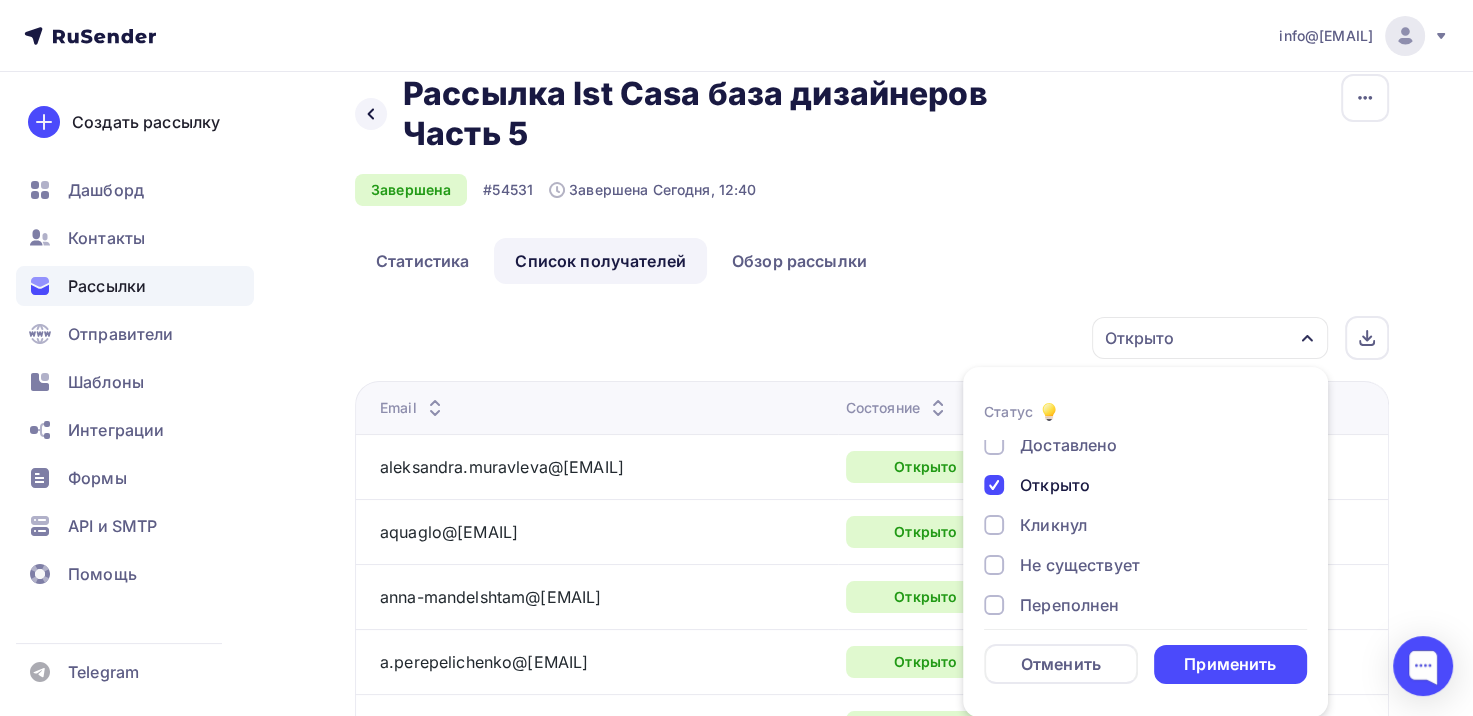 scroll, scrollTop: 0, scrollLeft: 0, axis: both 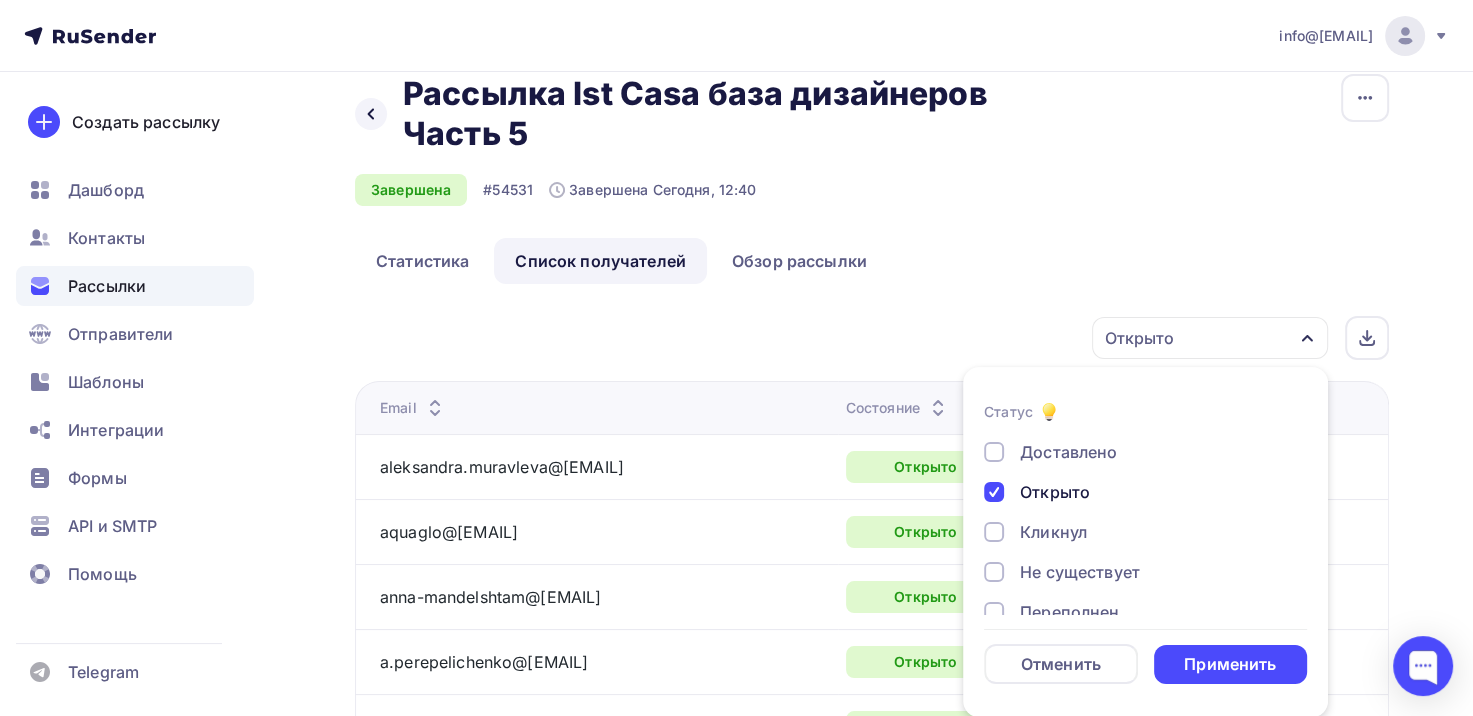 click on "Кликнул" at bounding box center [1053, 532] 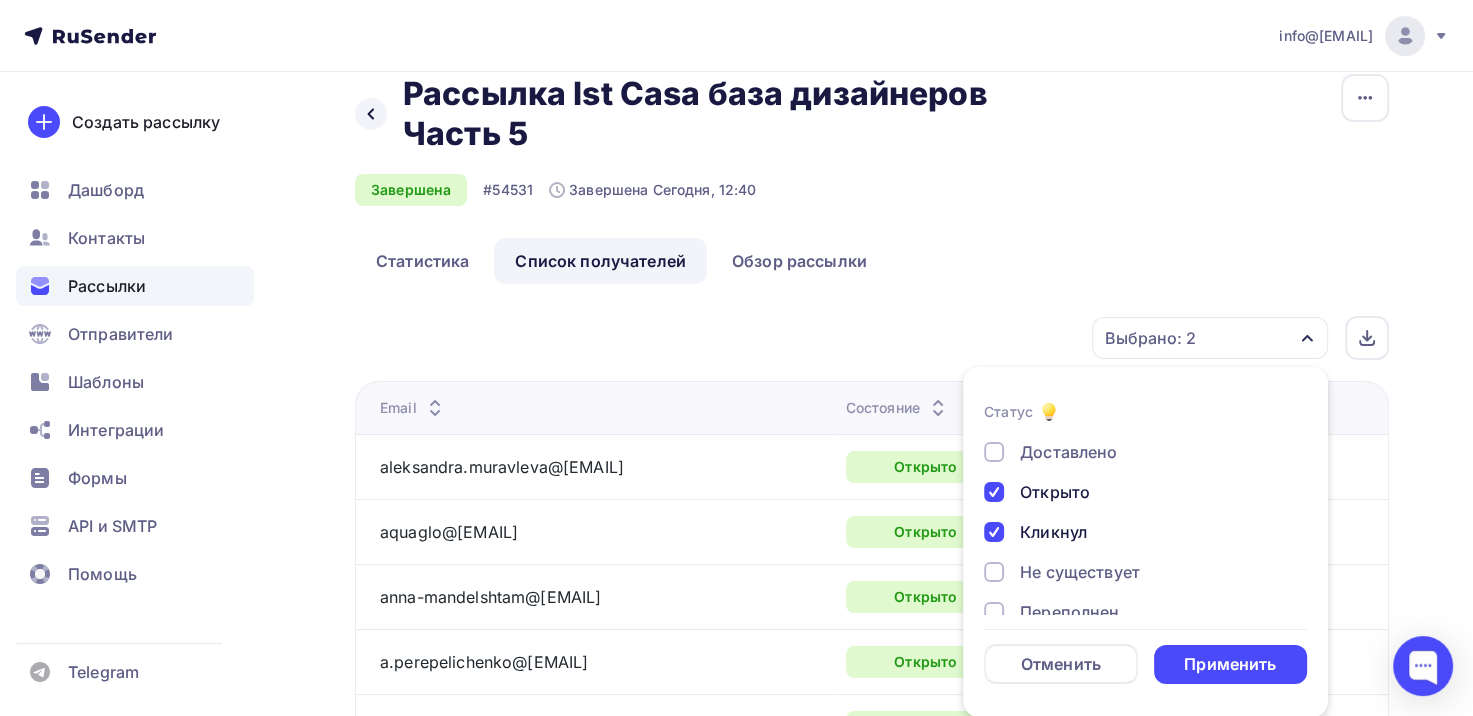click on "Открыто" at bounding box center (1055, 492) 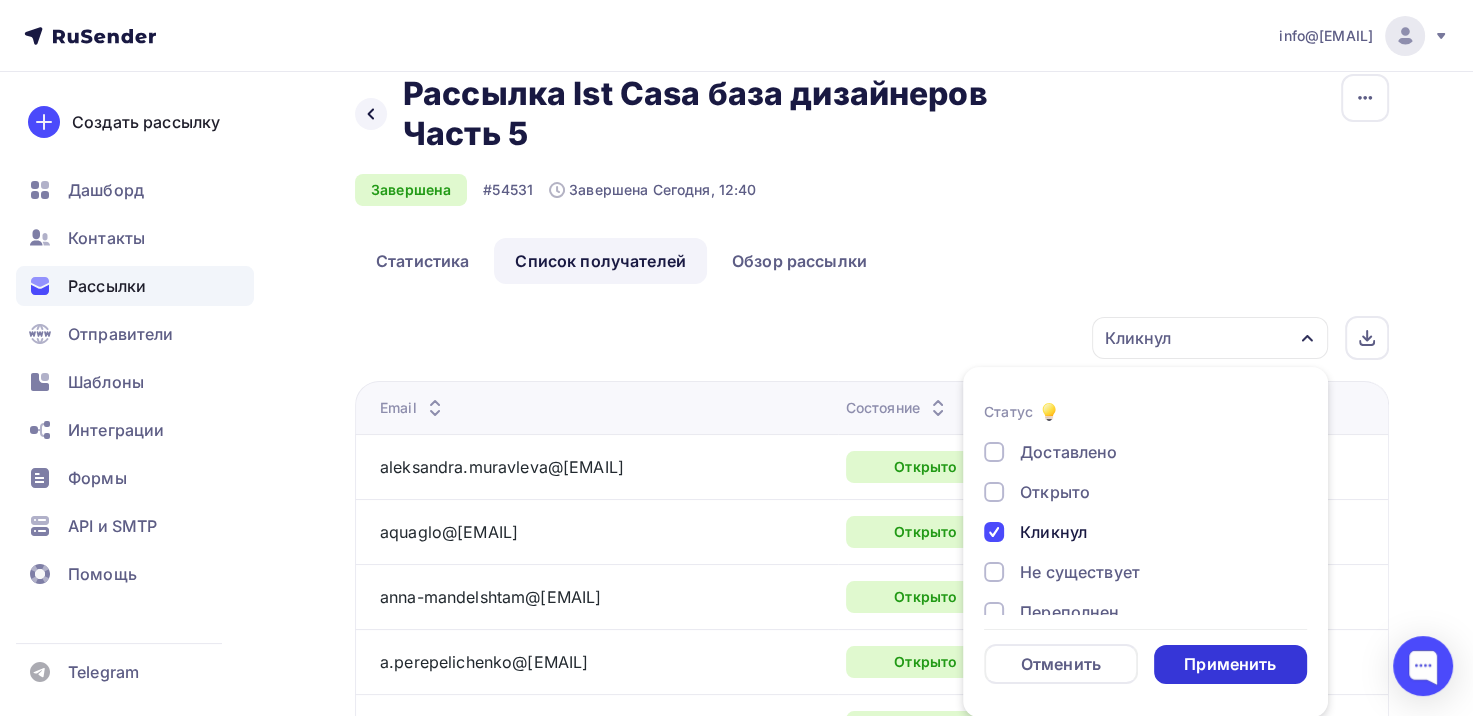 click on "Применить" at bounding box center [1230, 664] 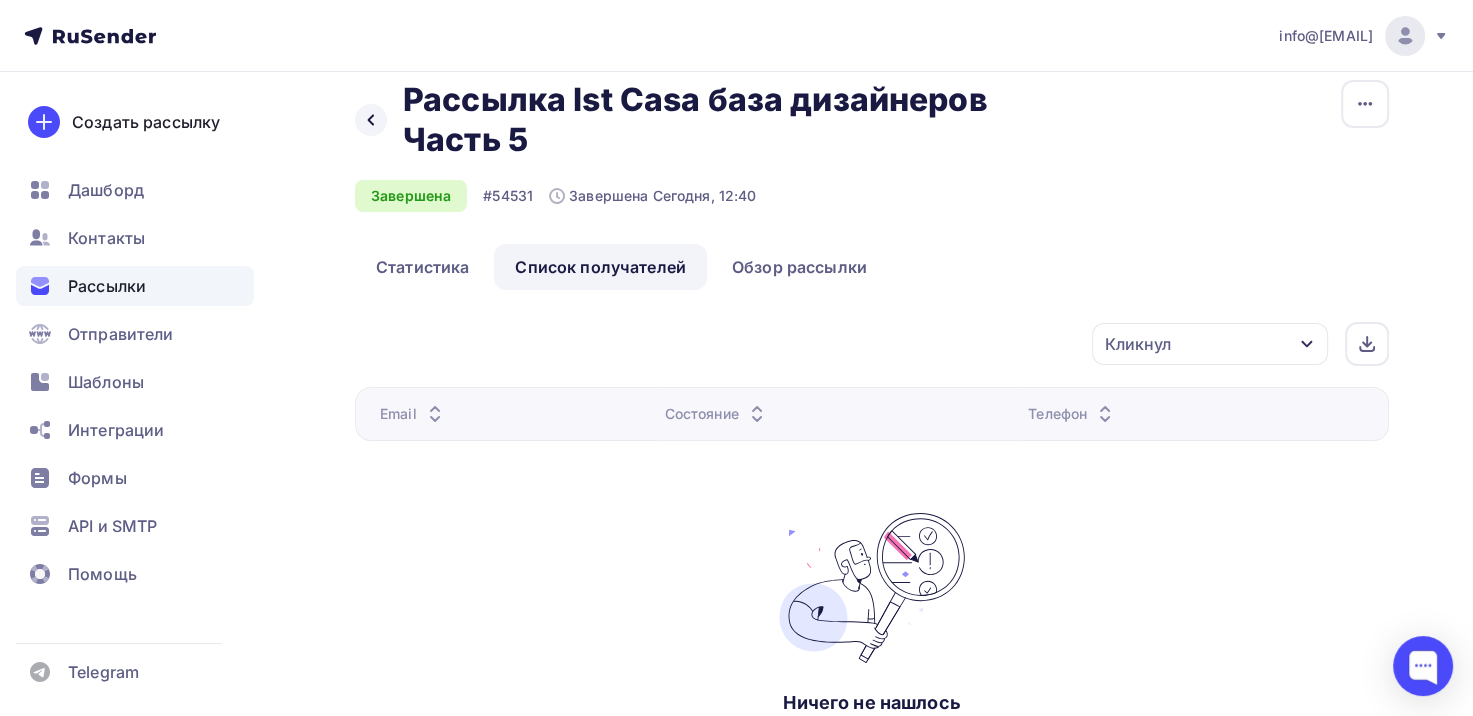 scroll, scrollTop: 30, scrollLeft: 0, axis: vertical 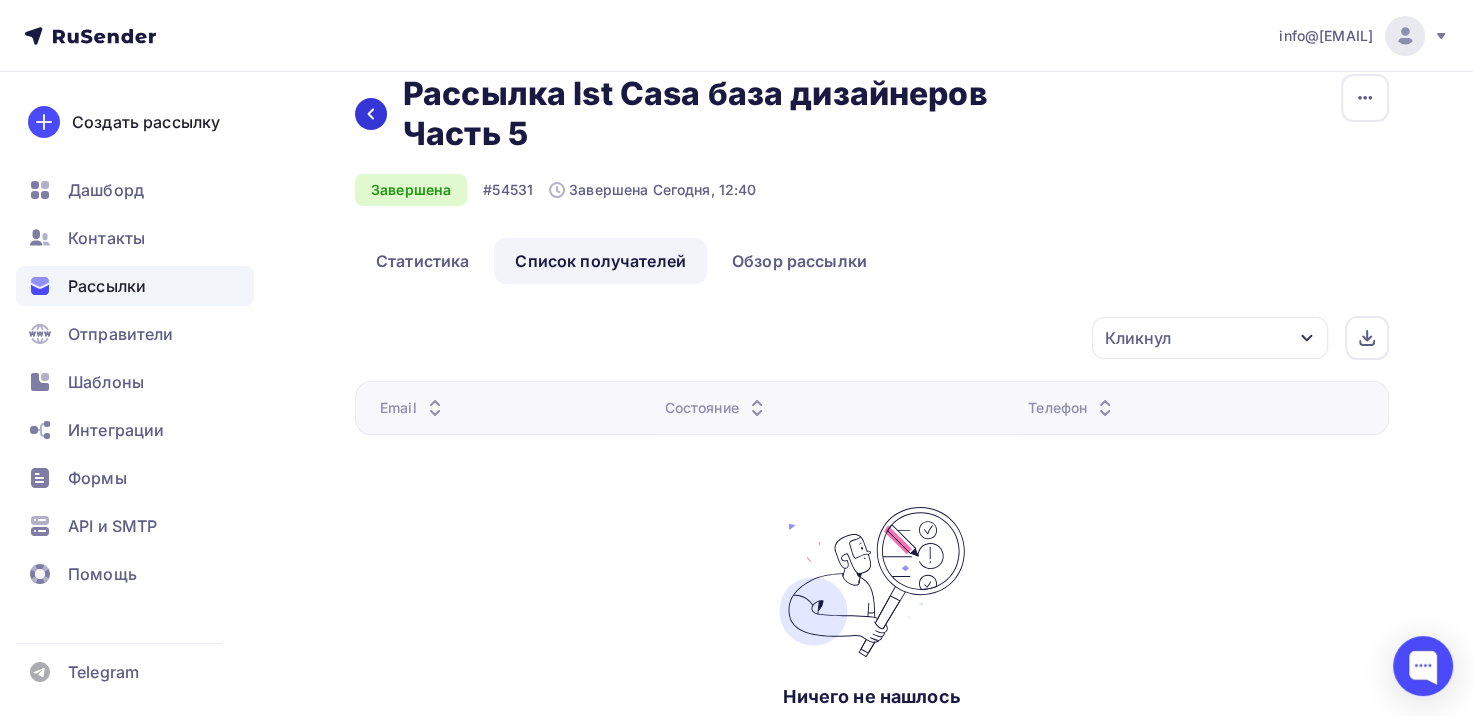 click at bounding box center [371, 114] 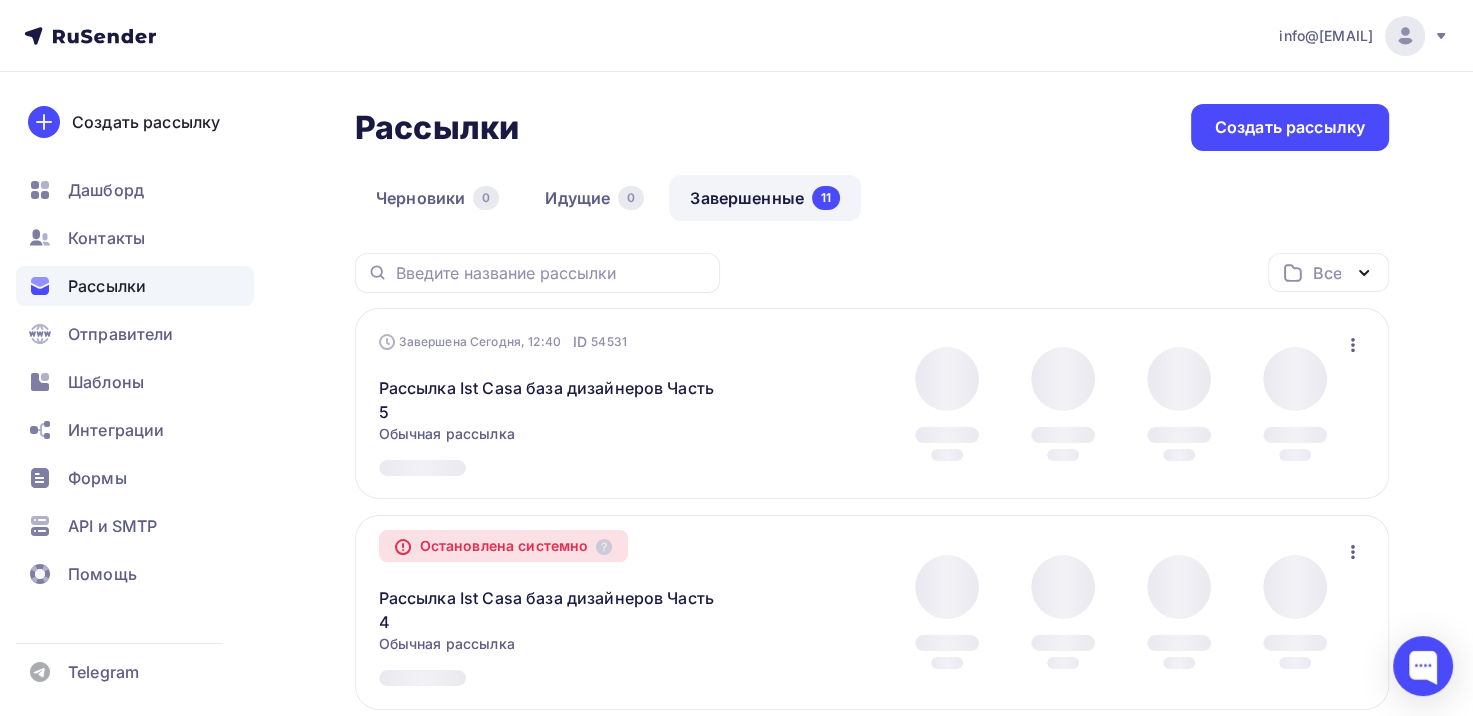 scroll, scrollTop: 400, scrollLeft: 0, axis: vertical 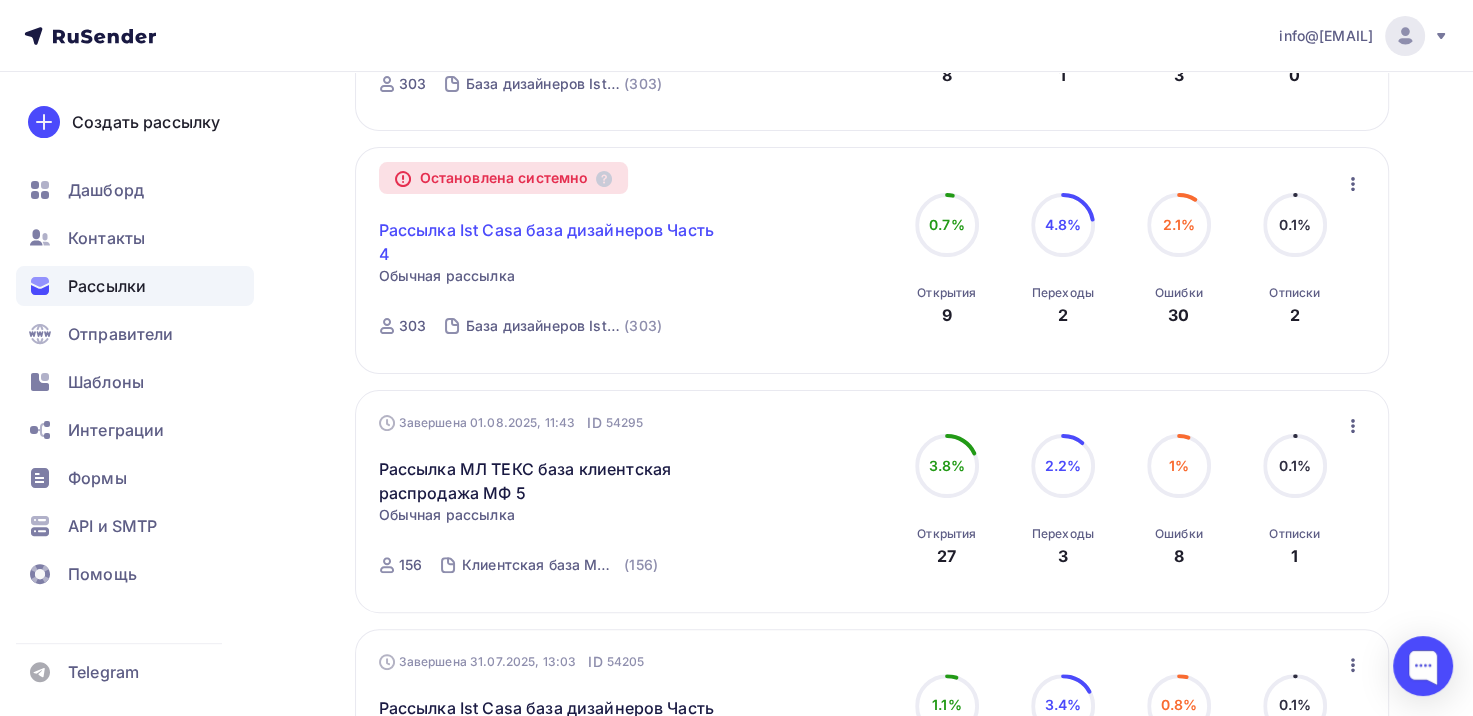 click on "Рассылка Ist Casa база дизайнеров Часть 4" at bounding box center [550, 242] 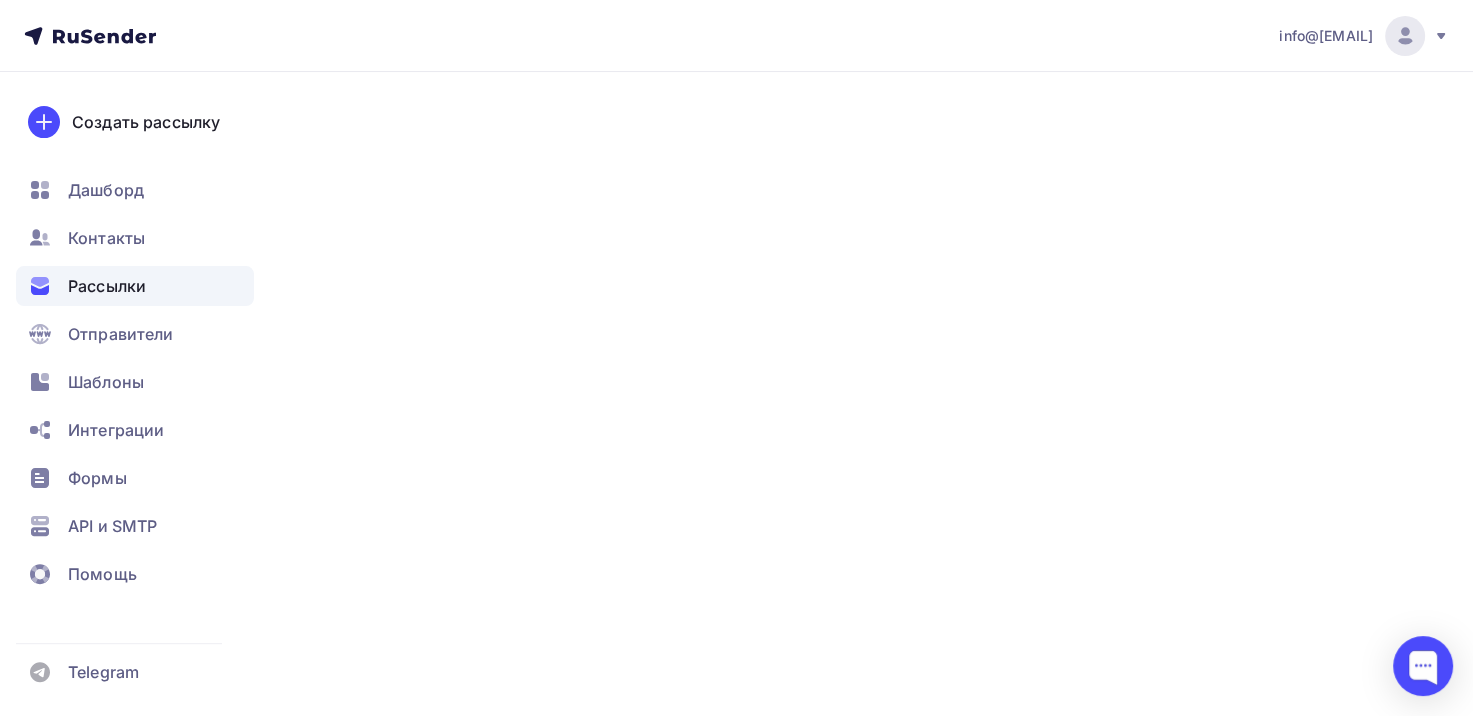 scroll, scrollTop: 0, scrollLeft: 0, axis: both 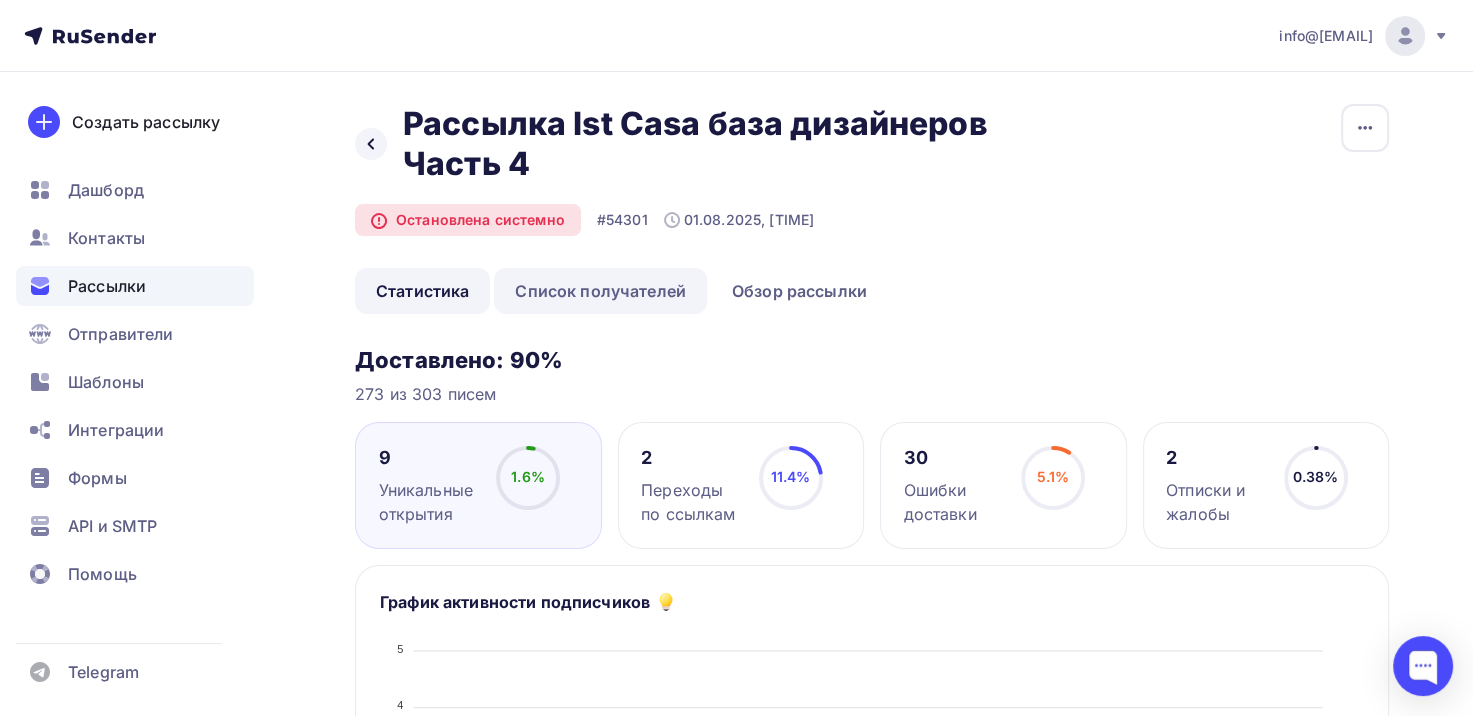 click on "Список получателей" at bounding box center [600, 291] 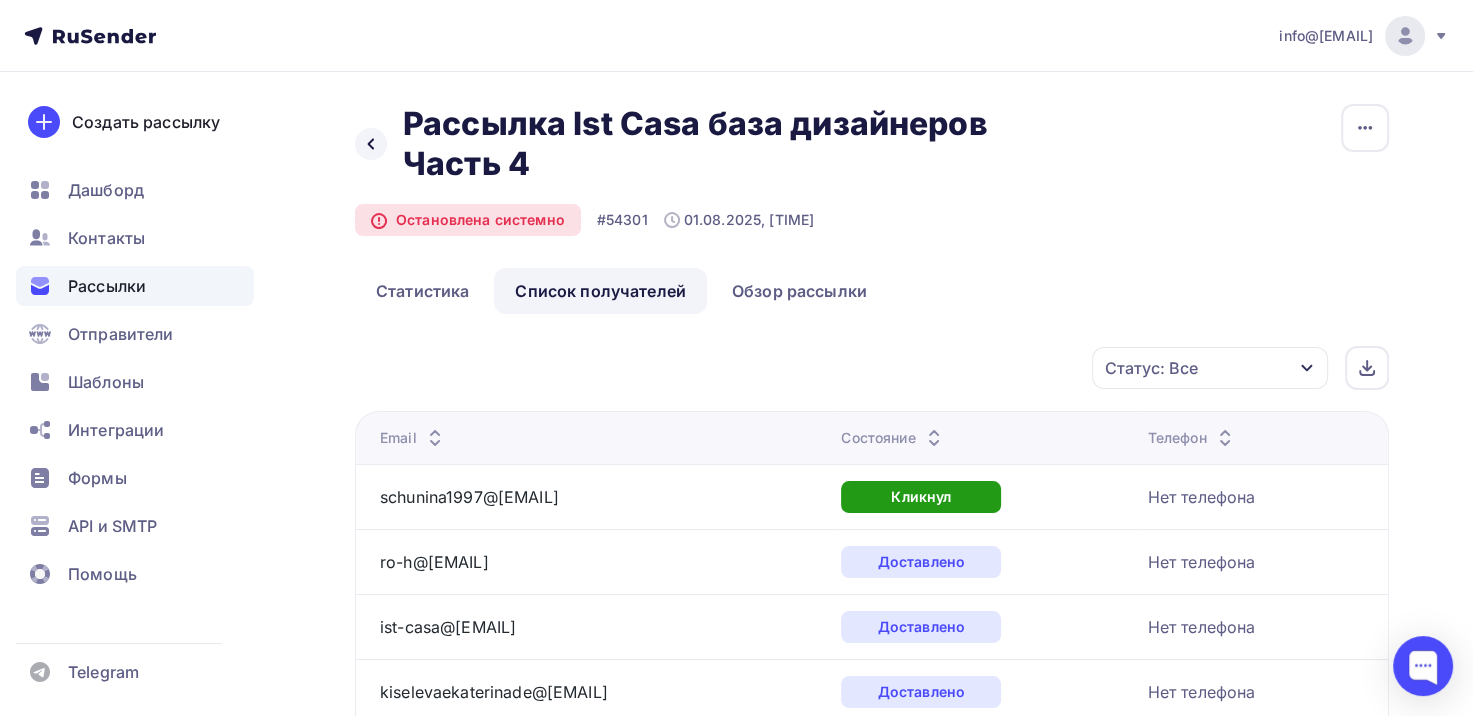 click on "Статус: Все" at bounding box center (1210, 368) 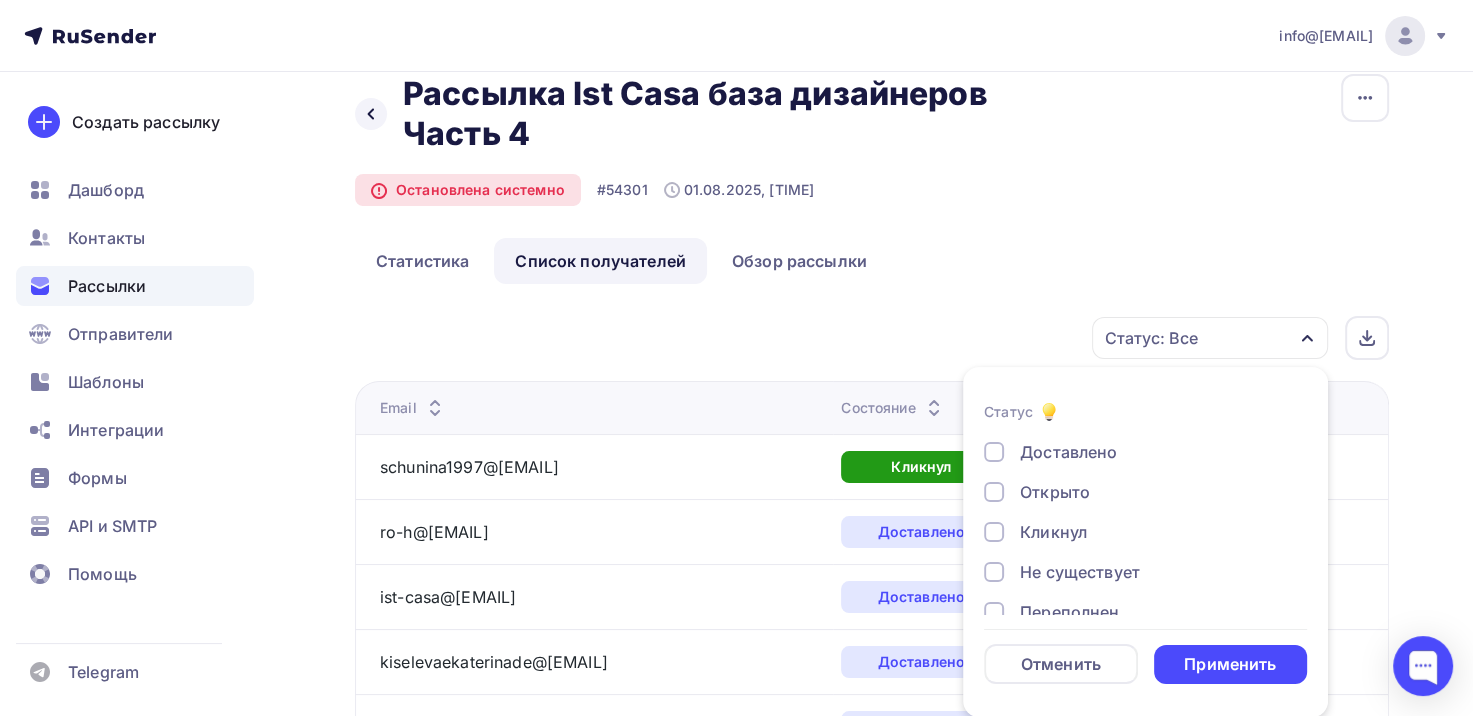 click on "Открыто" at bounding box center (1055, 492) 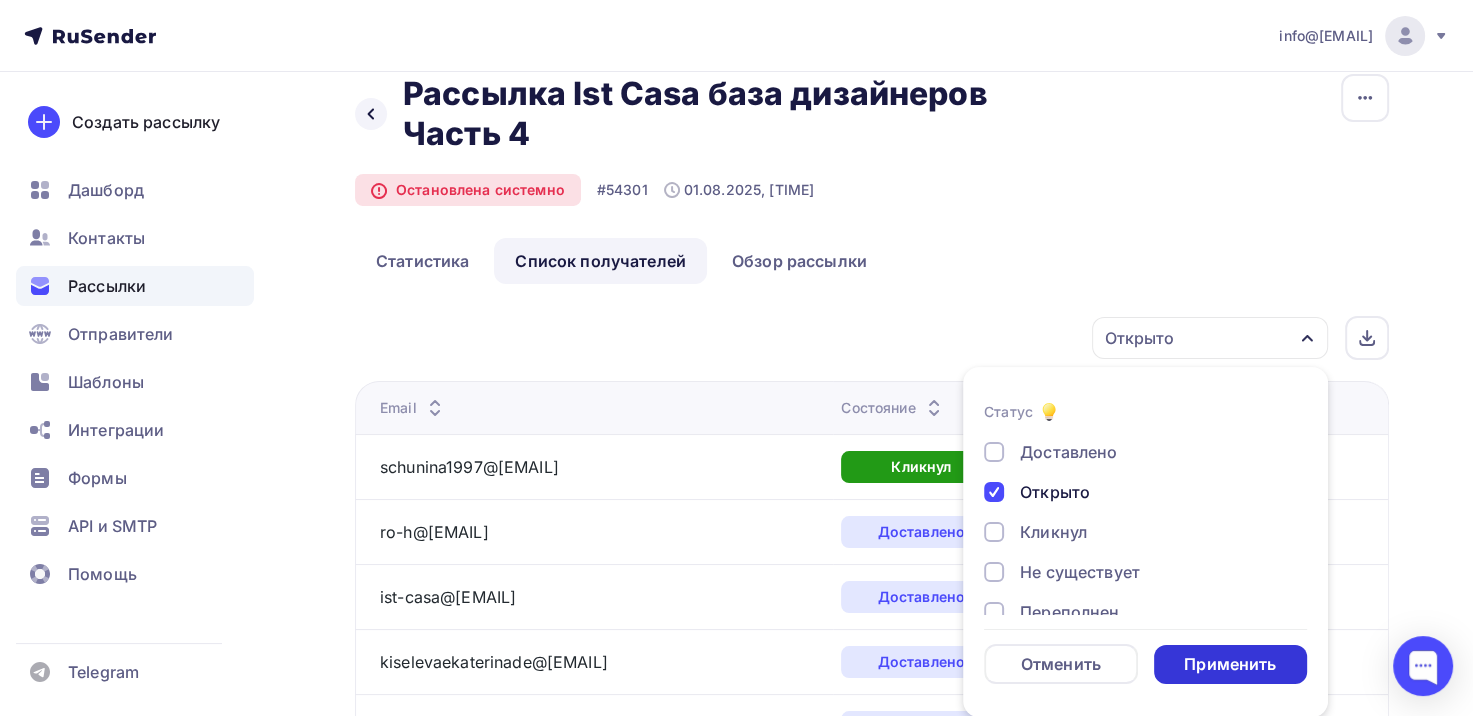 click on "Применить" at bounding box center [1230, 664] 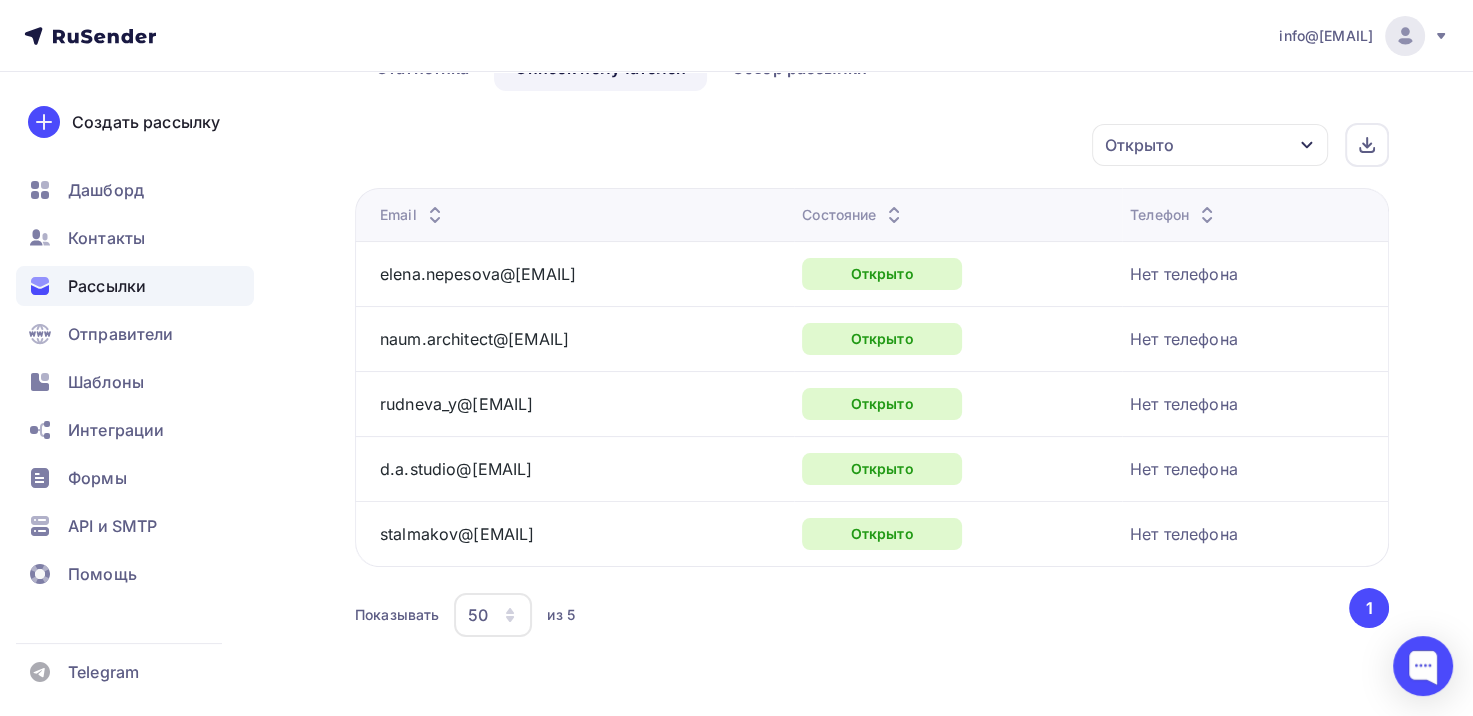 scroll, scrollTop: 228, scrollLeft: 0, axis: vertical 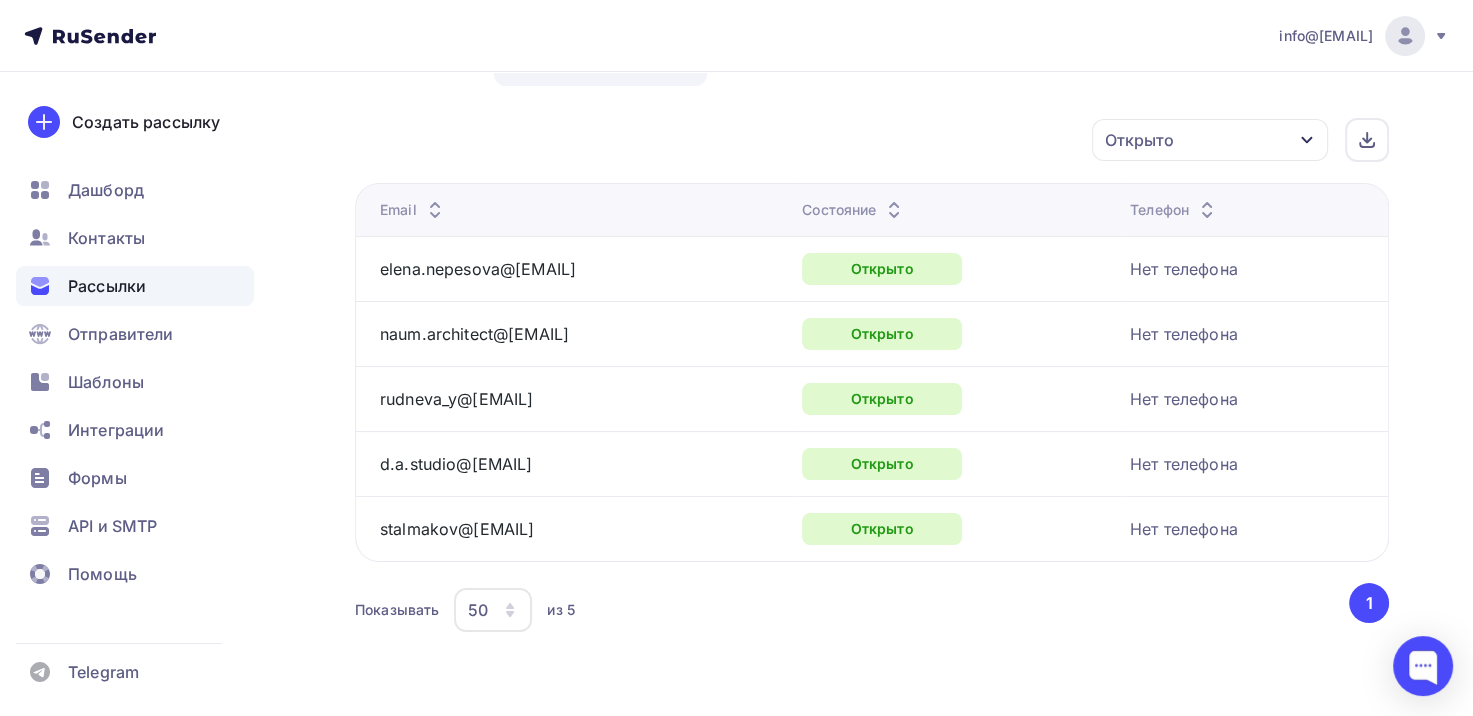 drag, startPoint x: 636, startPoint y: 270, endPoint x: 377, endPoint y: 264, distance: 259.0695 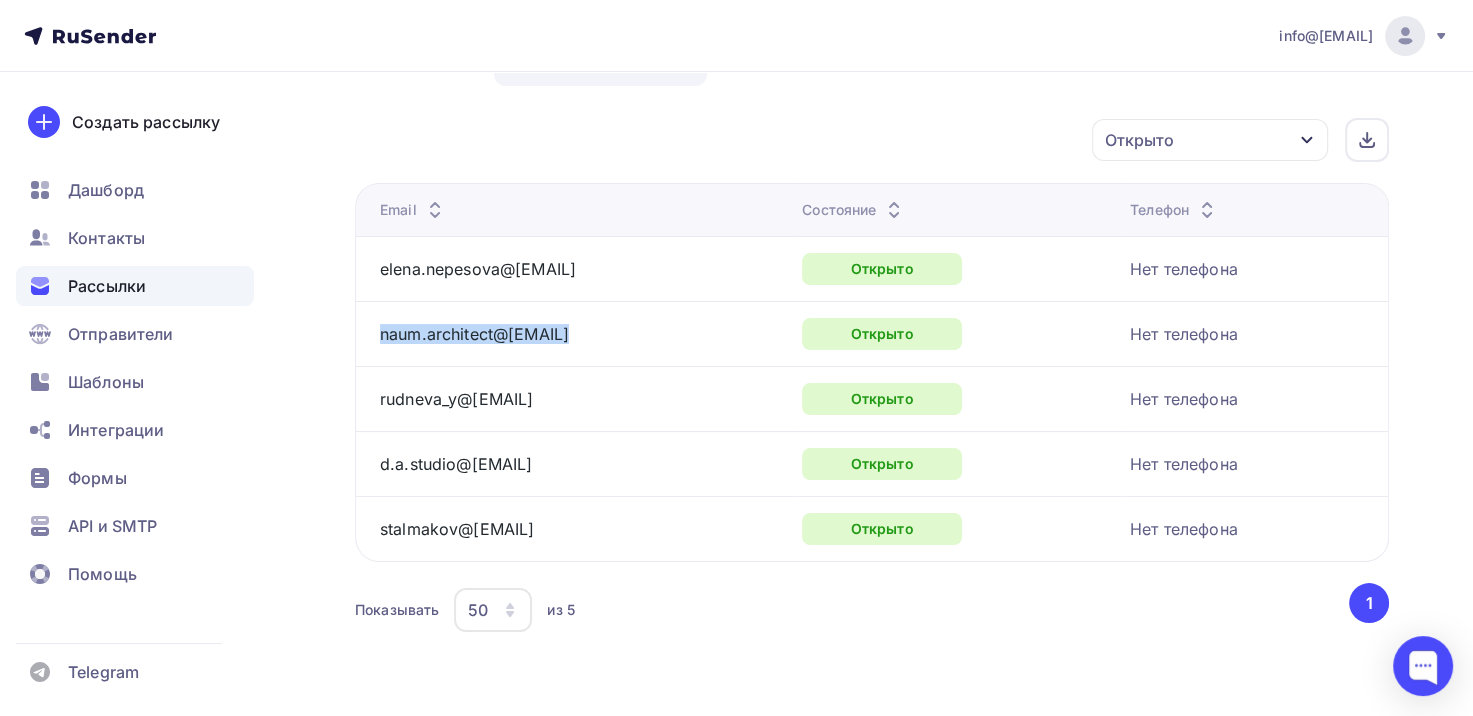 drag, startPoint x: 584, startPoint y: 328, endPoint x: 688, endPoint y: 35, distance: 310.90994 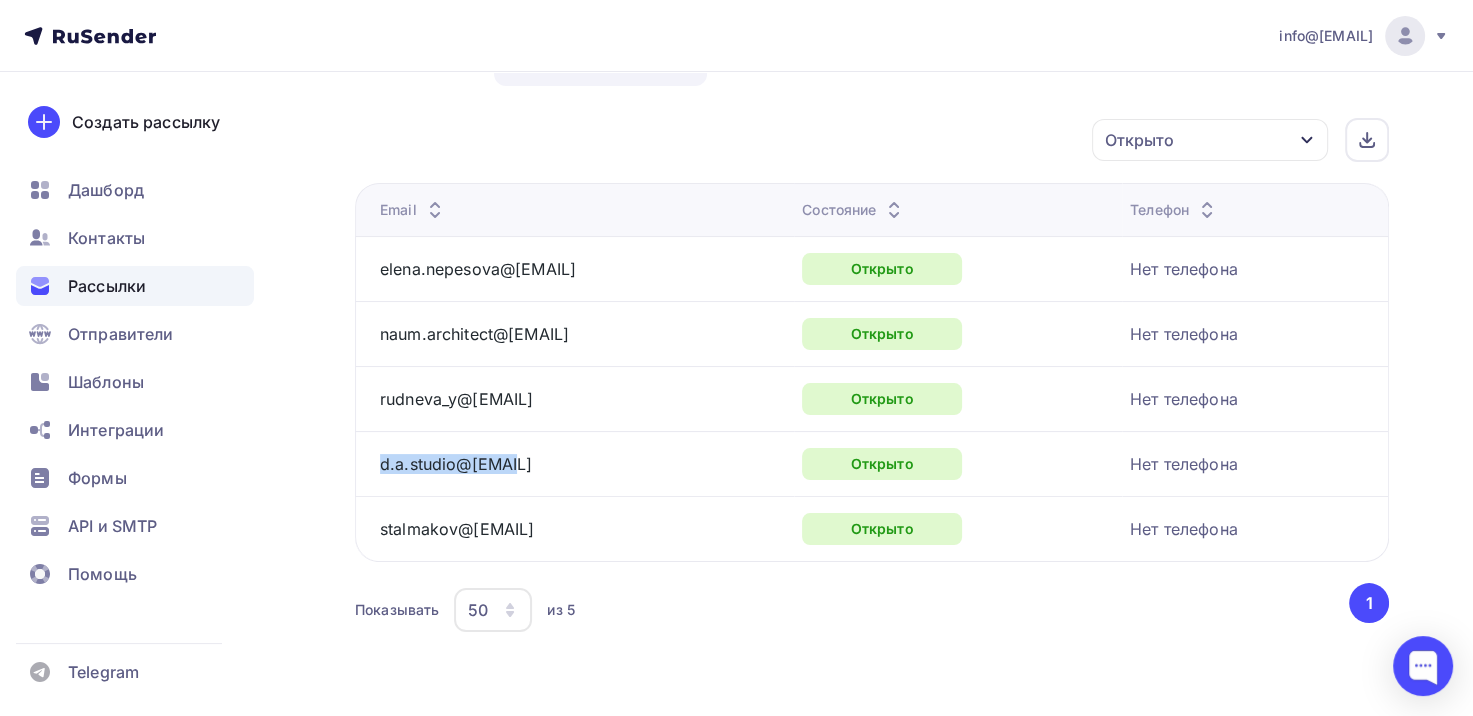 drag, startPoint x: 573, startPoint y: 454, endPoint x: 371, endPoint y: 454, distance: 202 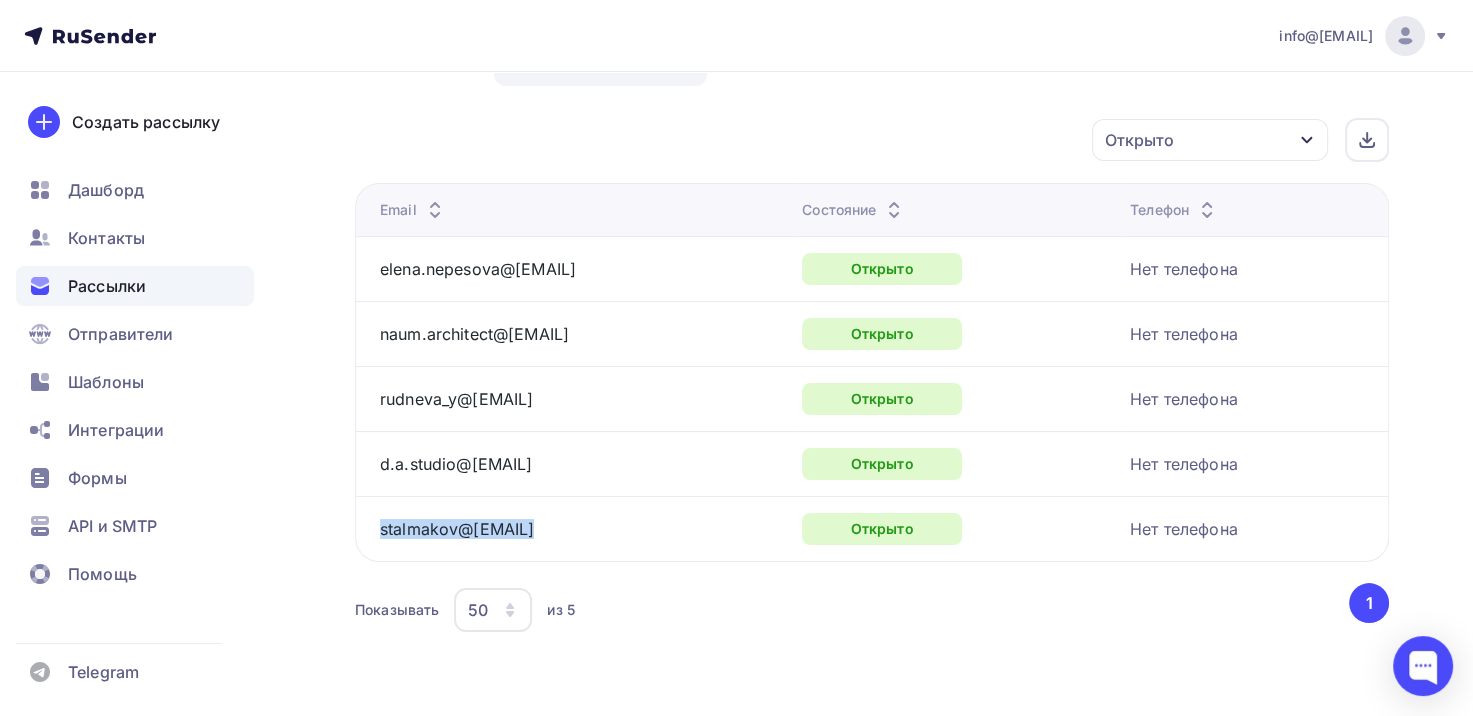 drag, startPoint x: 538, startPoint y: 532, endPoint x: 370, endPoint y: 532, distance: 168 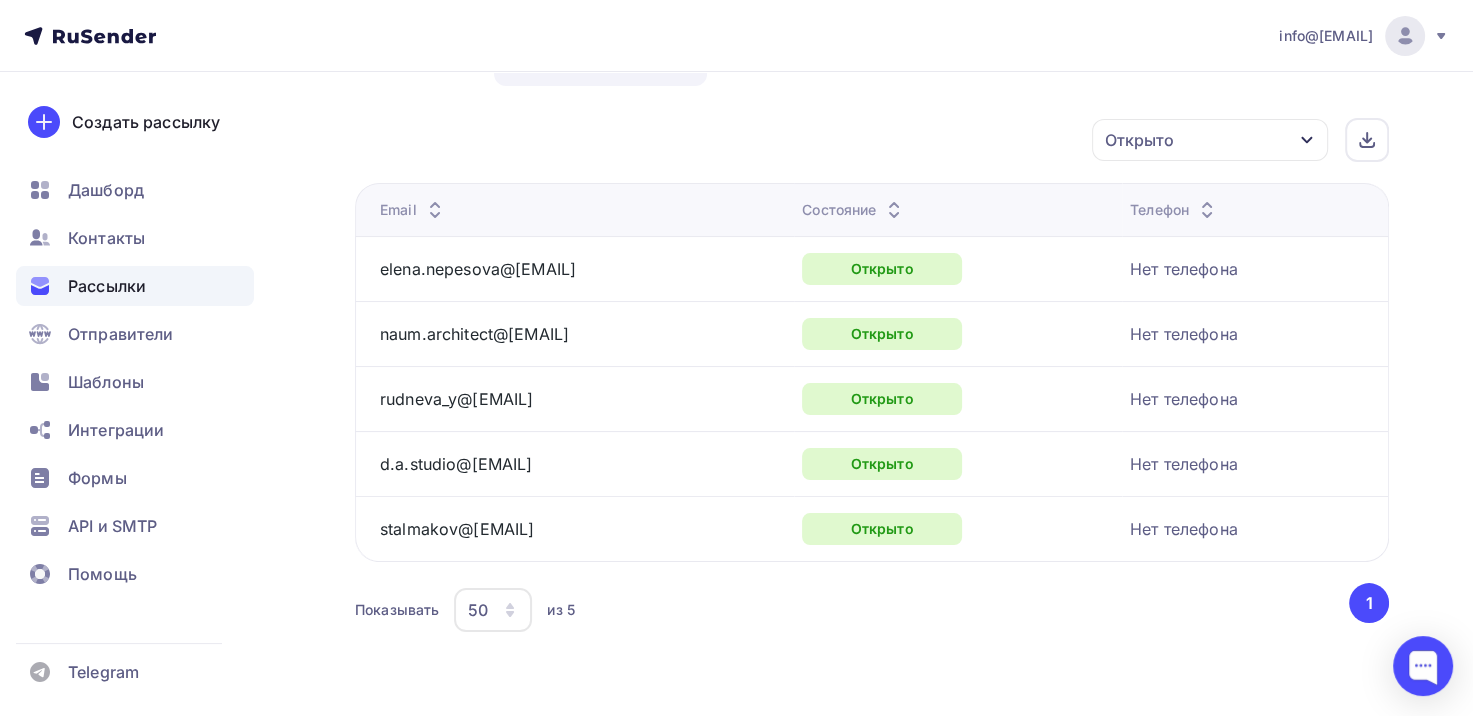 click on "Ist Casa #[ID]
Завершена
01.08.2025, [TIME]" at bounding box center [872, 256] 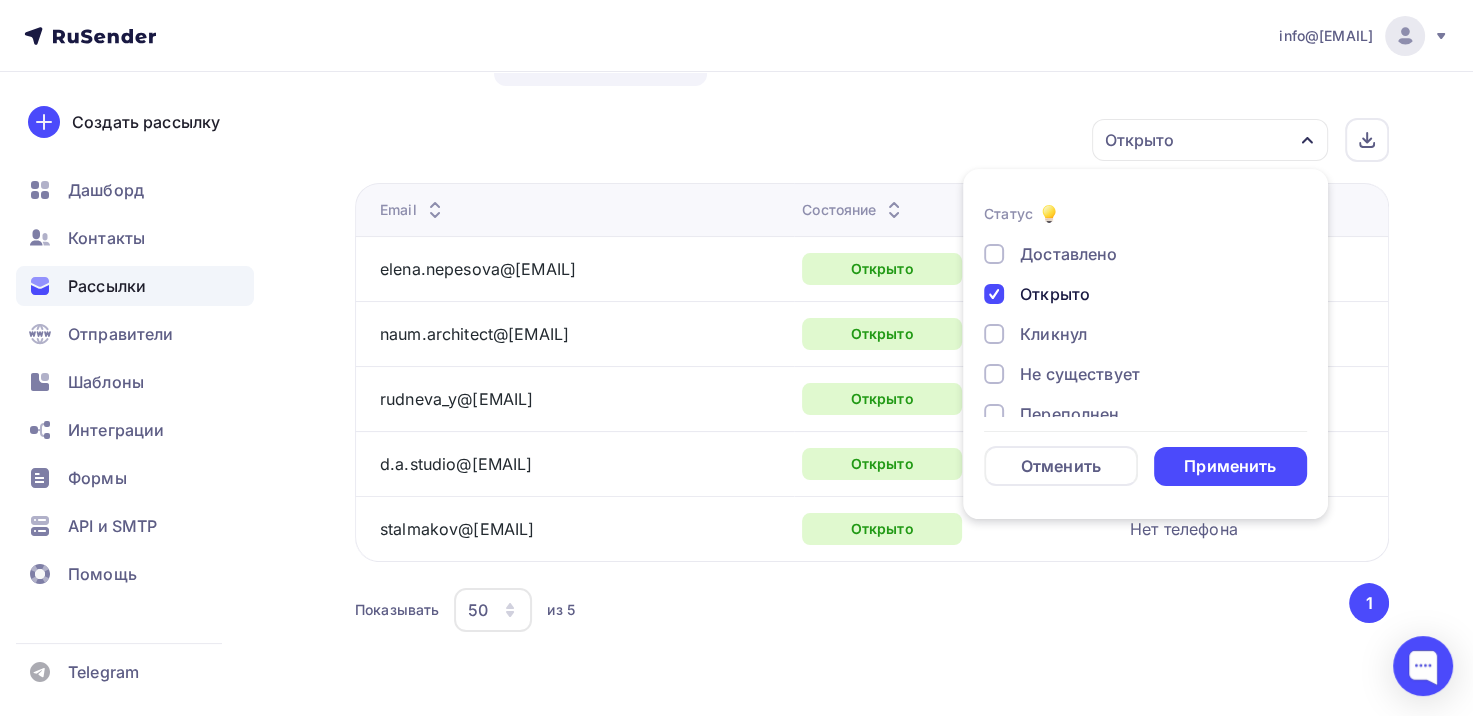 click on "Открыто" at bounding box center (1055, 294) 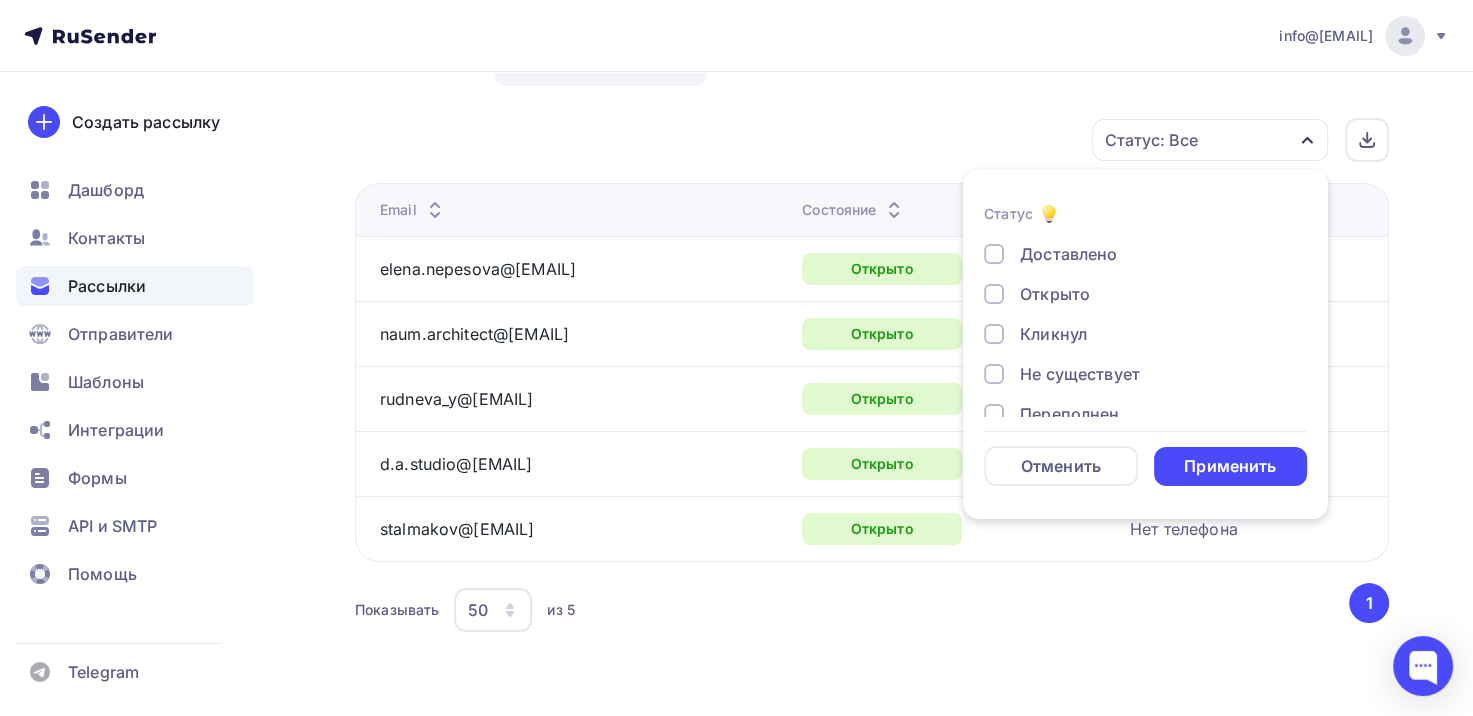 click on "Кликнул" at bounding box center [1053, 334] 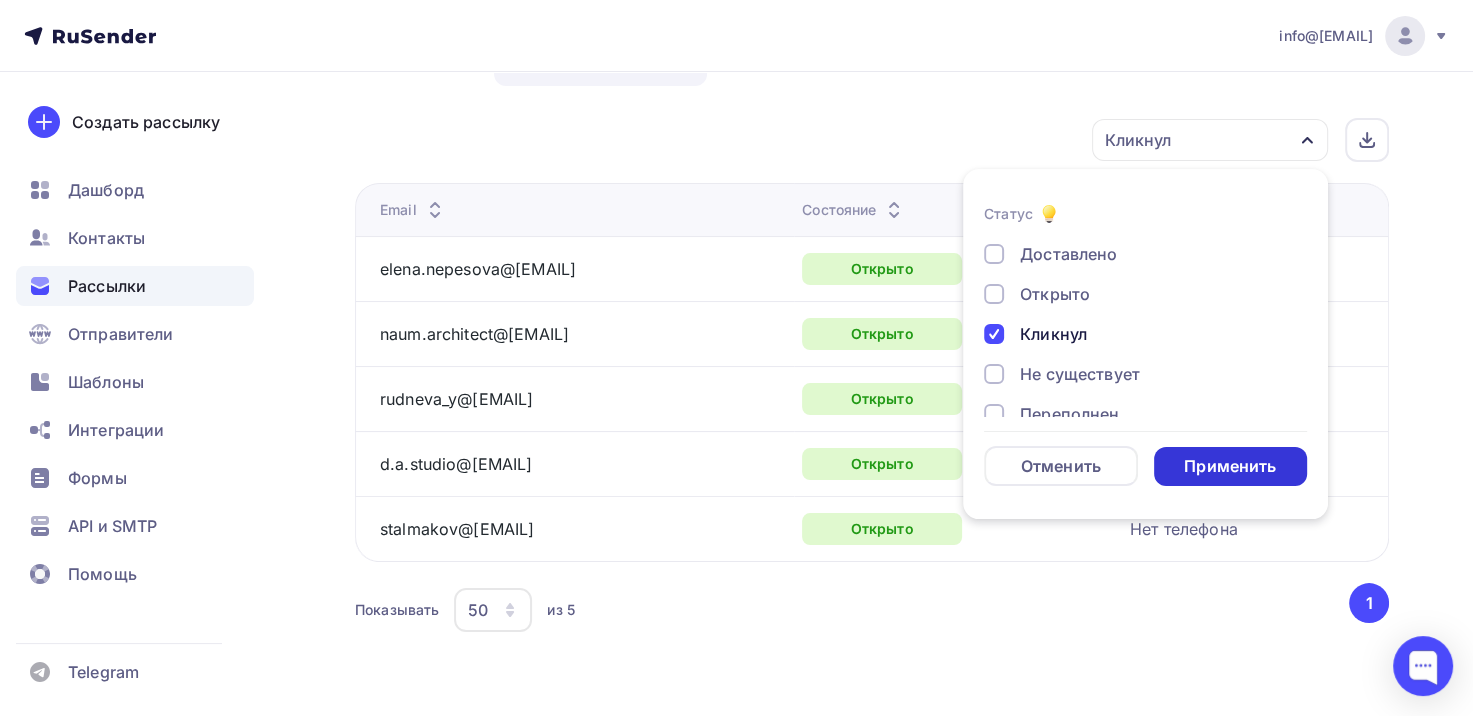 click on "Применить" at bounding box center [1230, 466] 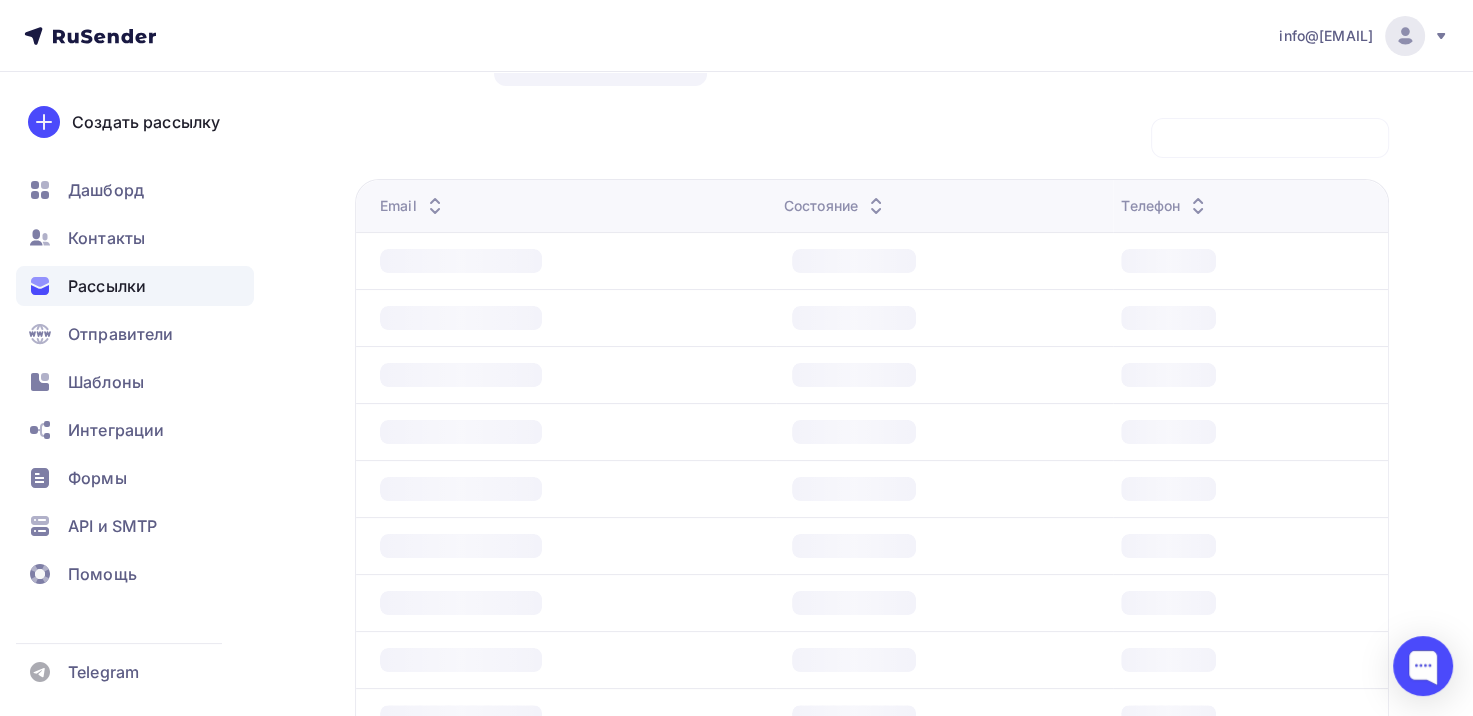 scroll, scrollTop: 33, scrollLeft: 0, axis: vertical 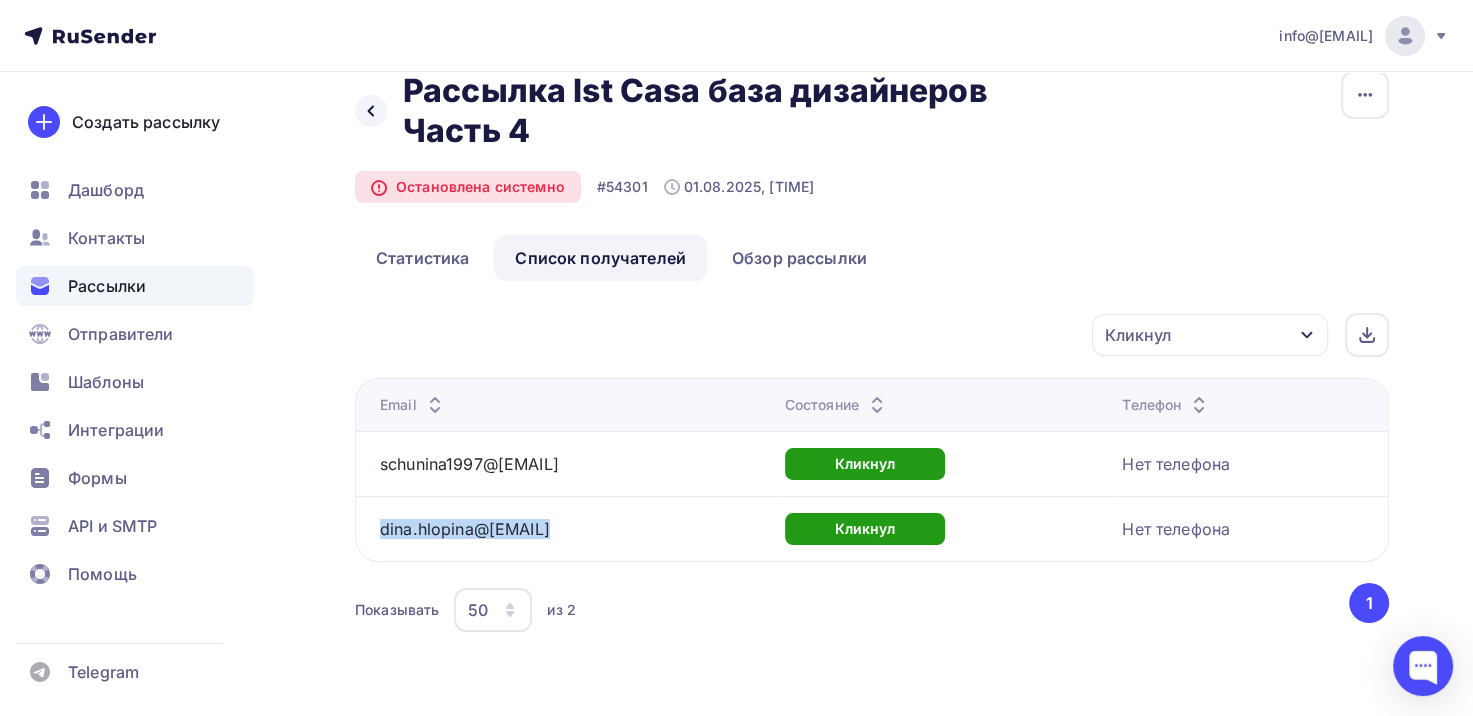 drag, startPoint x: 571, startPoint y: 525, endPoint x: 369, endPoint y: 529, distance: 202.0396 